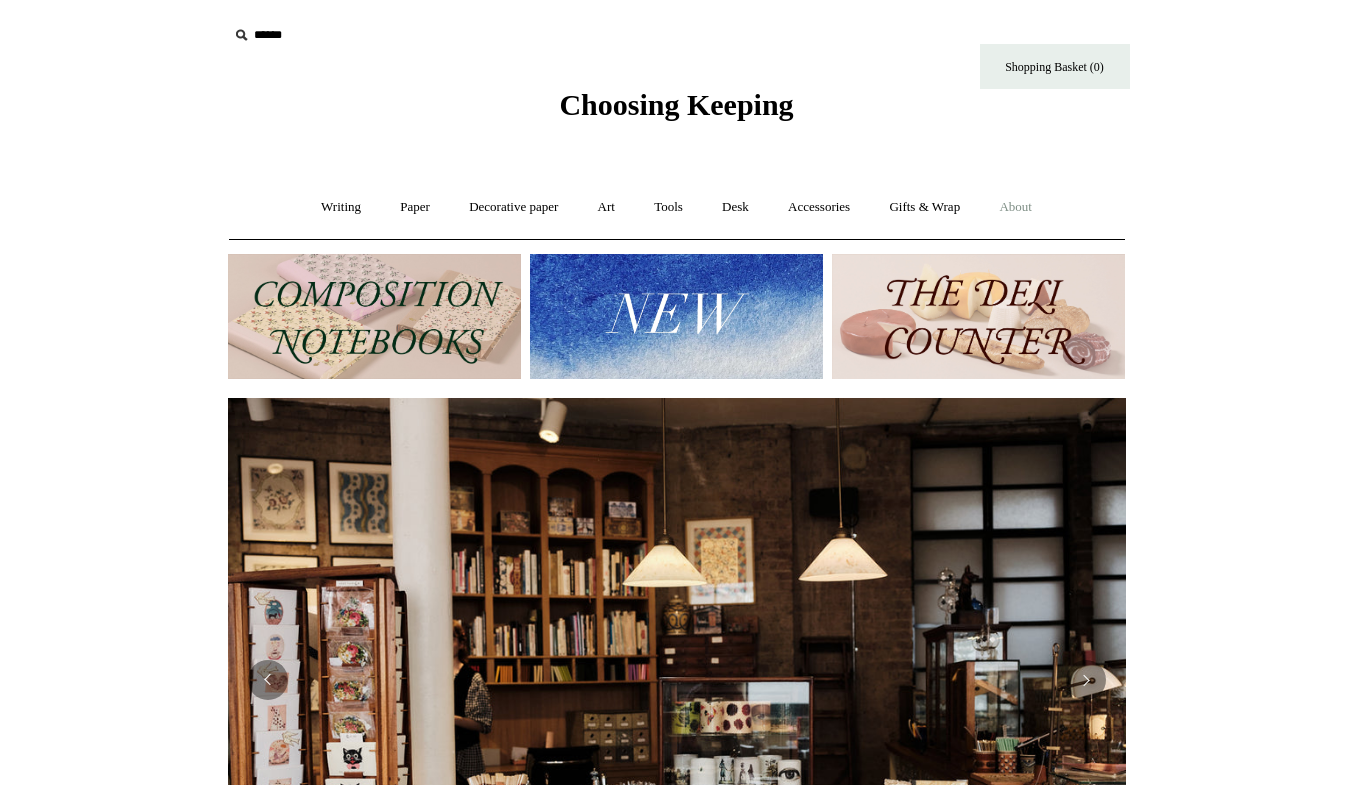 scroll, scrollTop: 0, scrollLeft: 0, axis: both 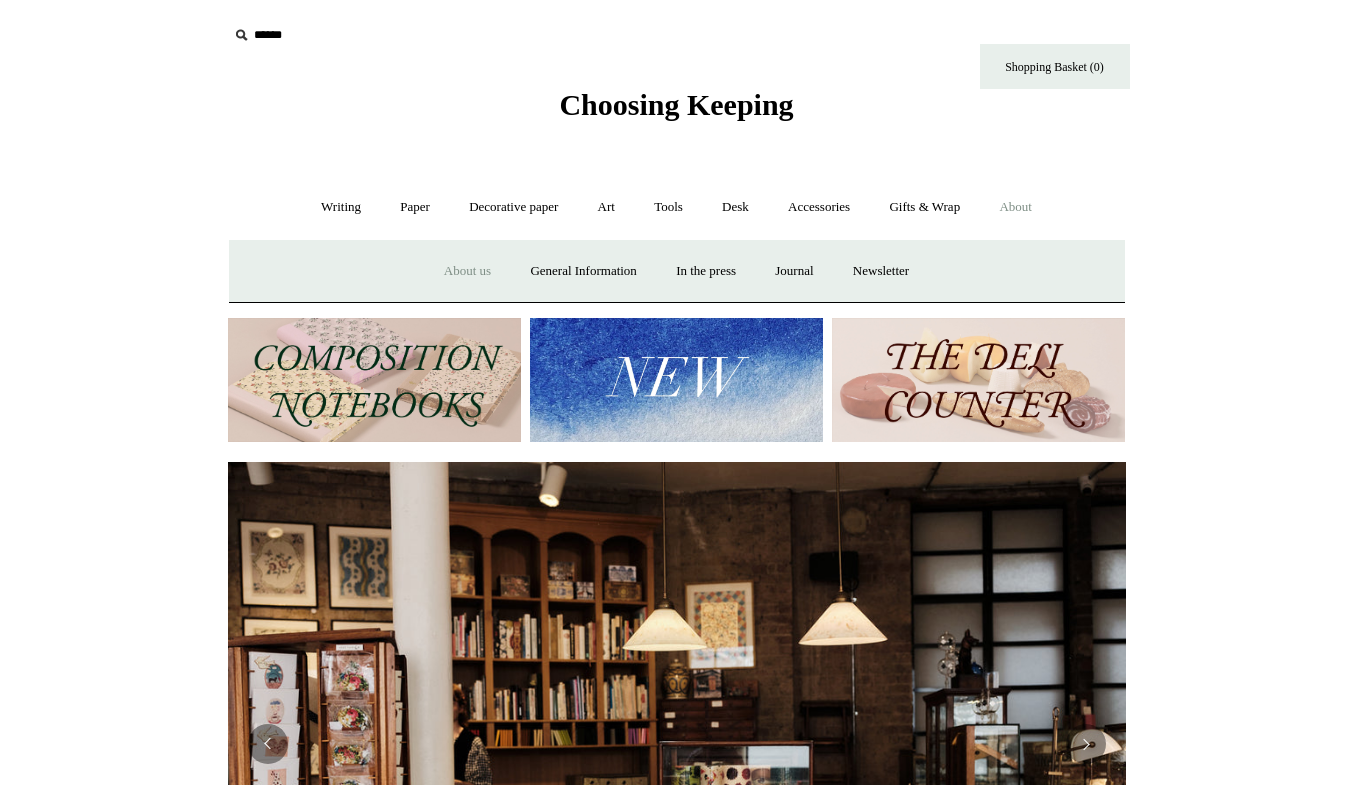click on "About us" at bounding box center (467, 271) 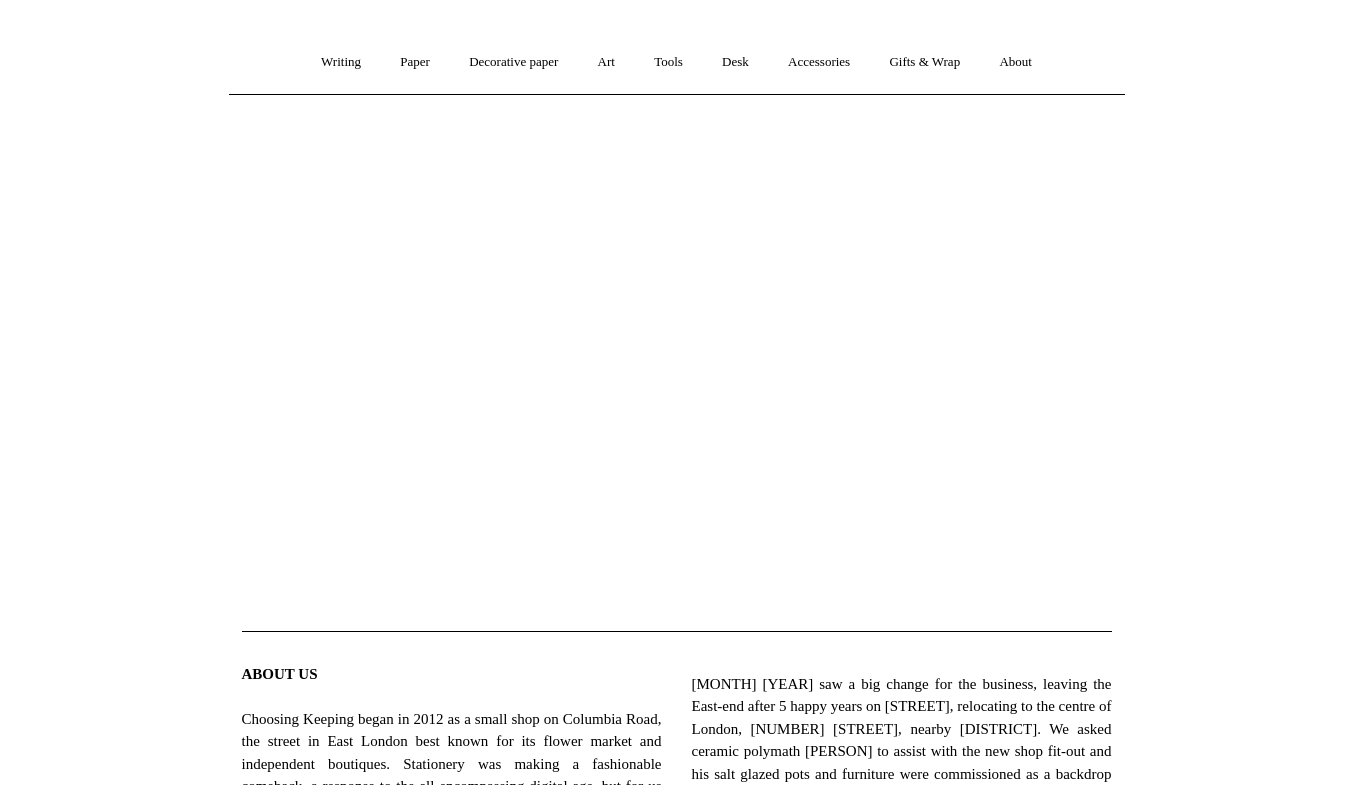 scroll, scrollTop: 0, scrollLeft: 0, axis: both 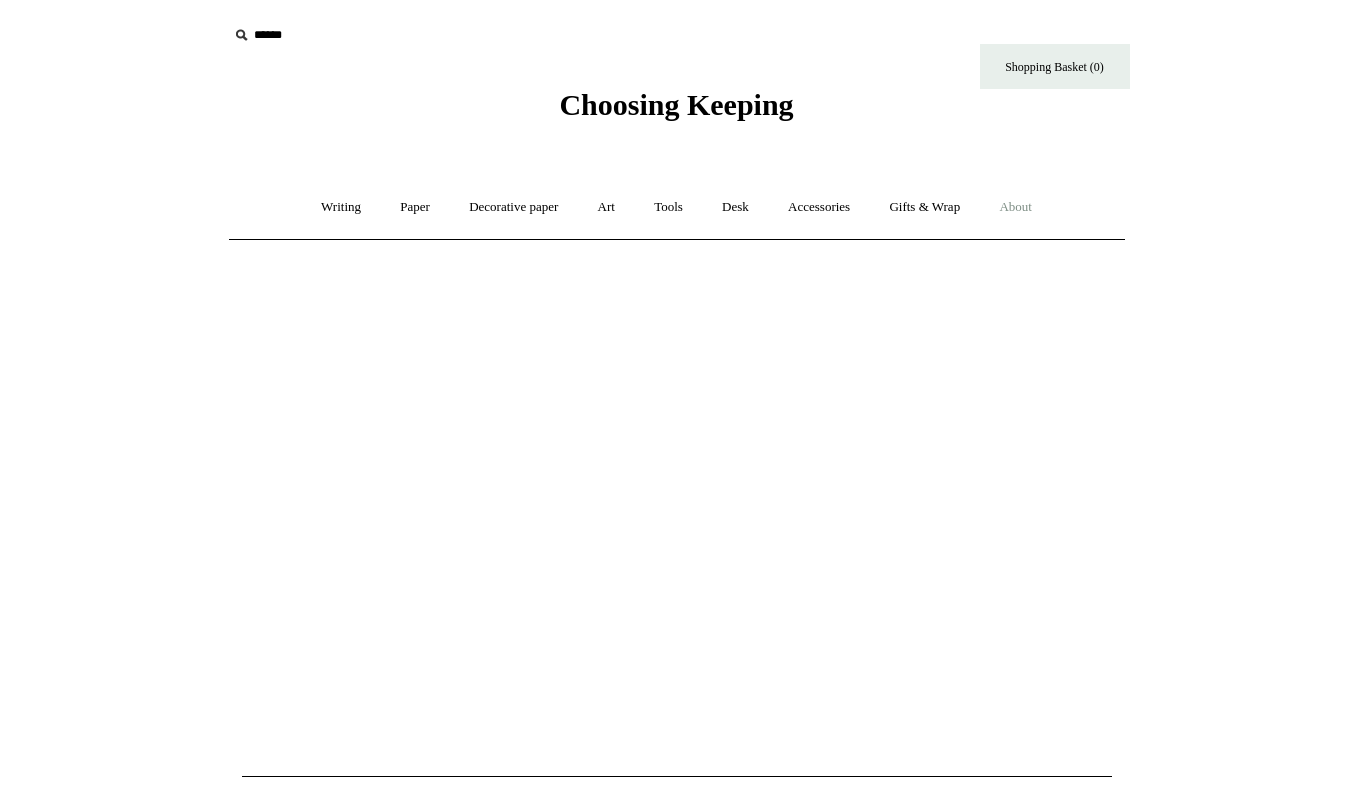 click on "About +" at bounding box center (1015, 207) 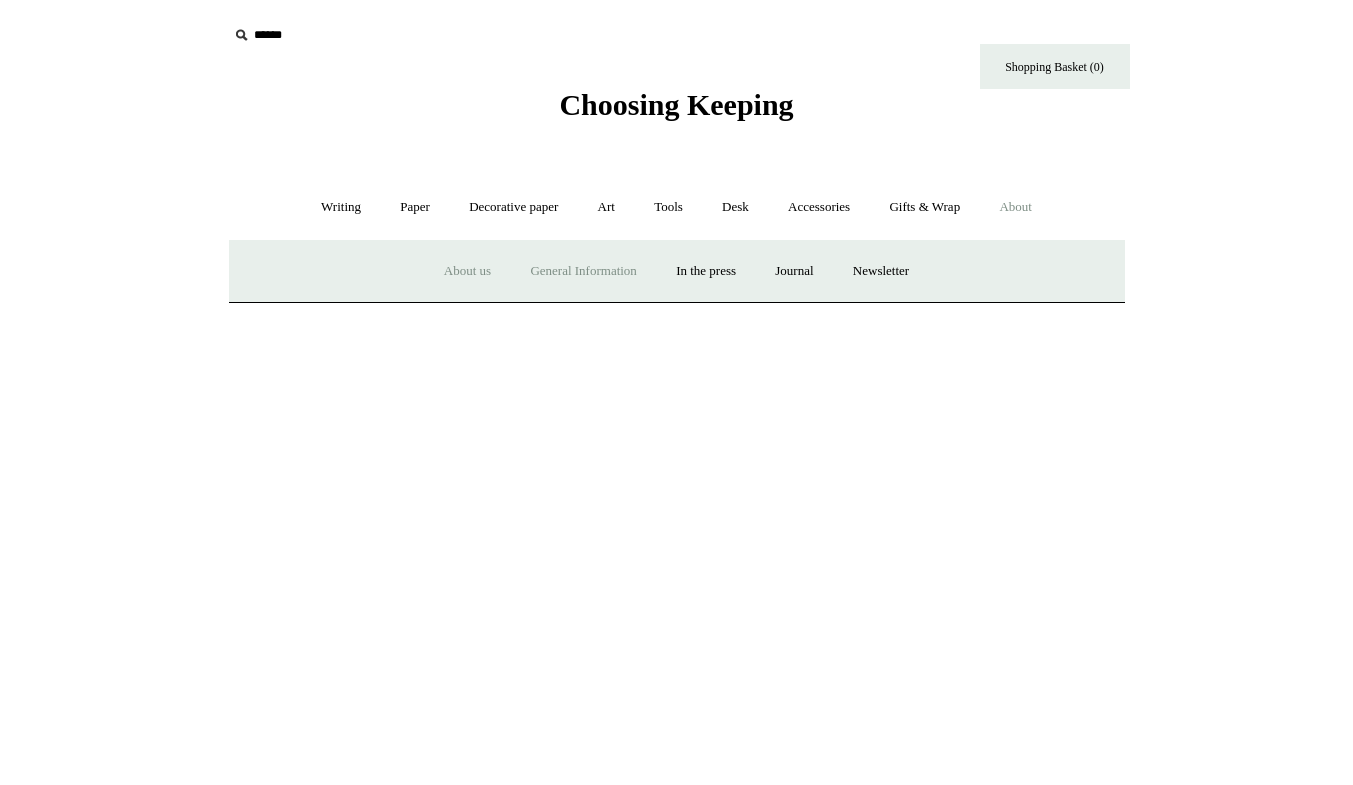 click on "General Information" at bounding box center [583, 271] 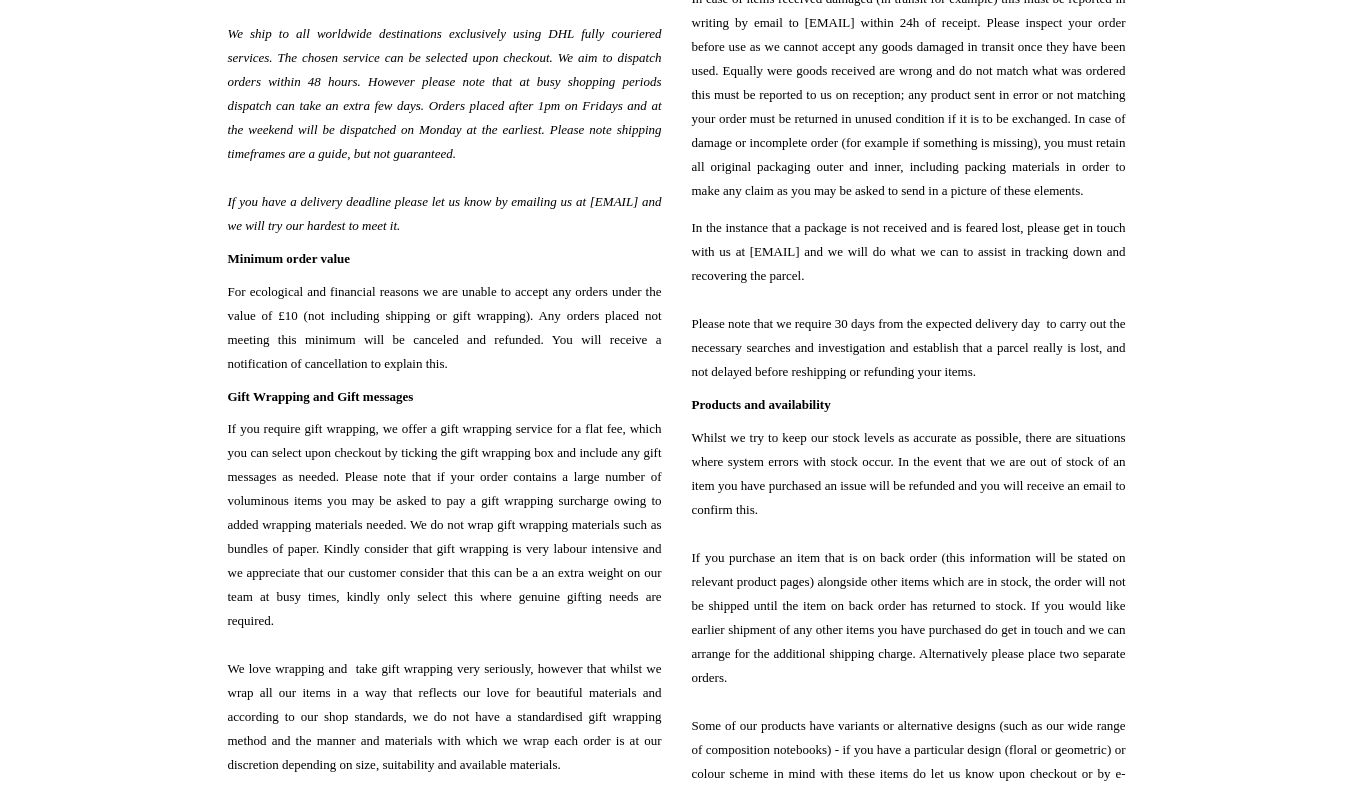 scroll, scrollTop: 0, scrollLeft: 0, axis: both 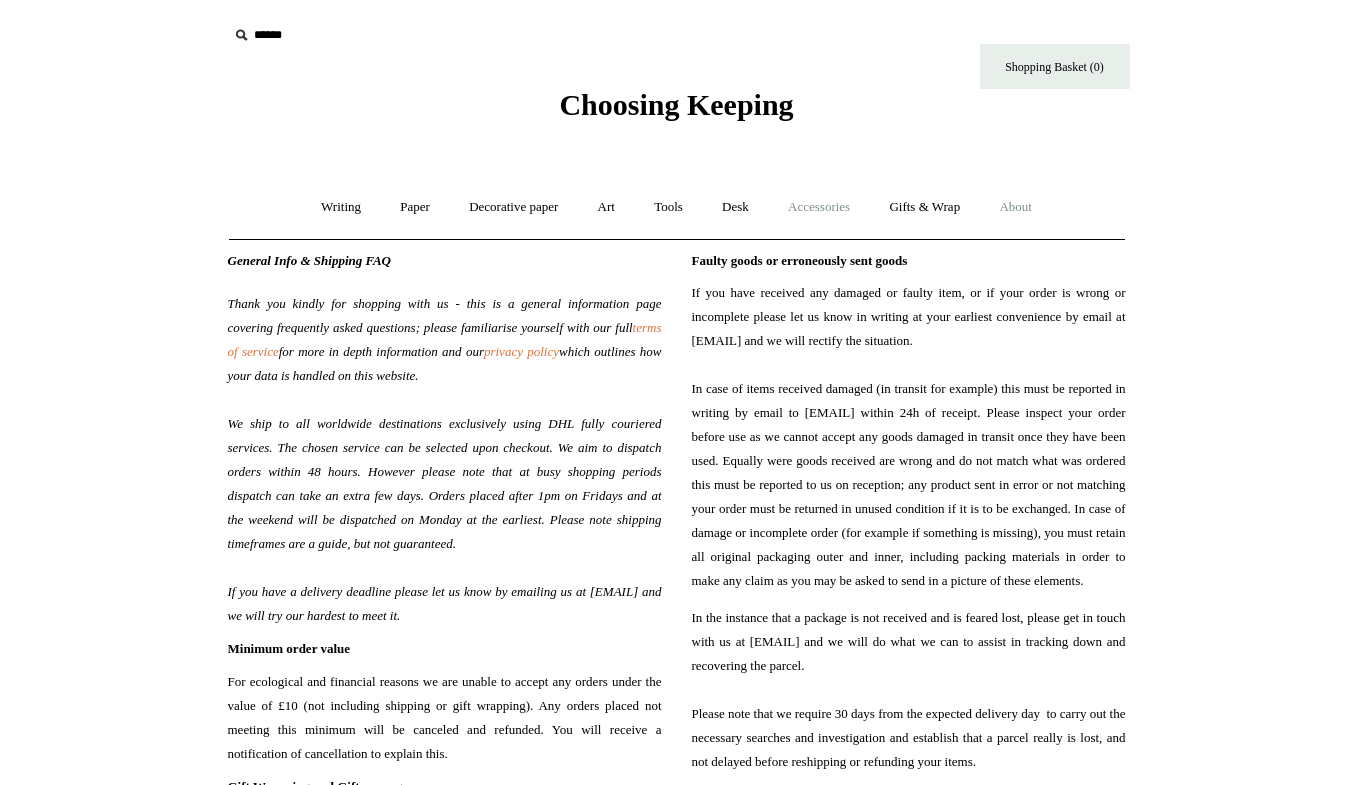click on "Accessories +" at bounding box center [819, 207] 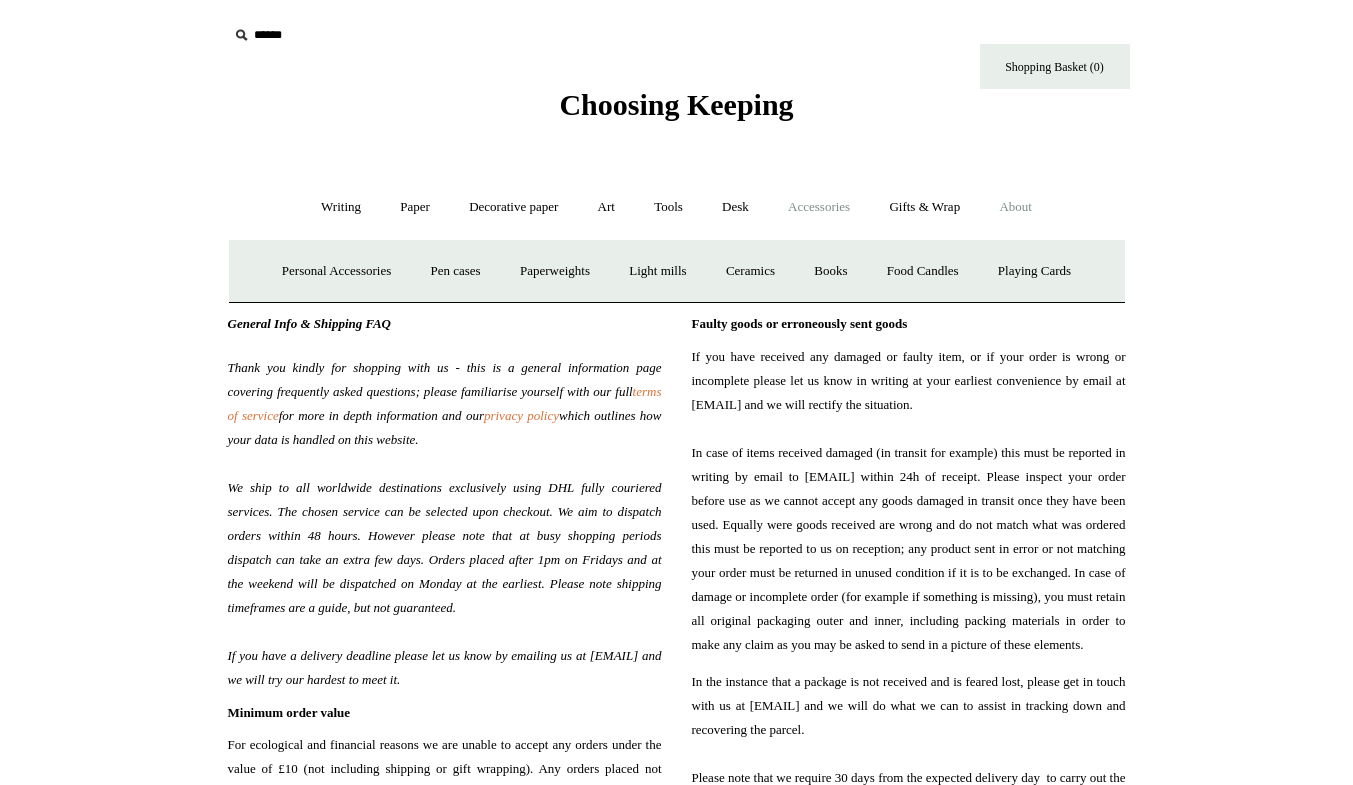 click on "Accessories -" at bounding box center (819, 207) 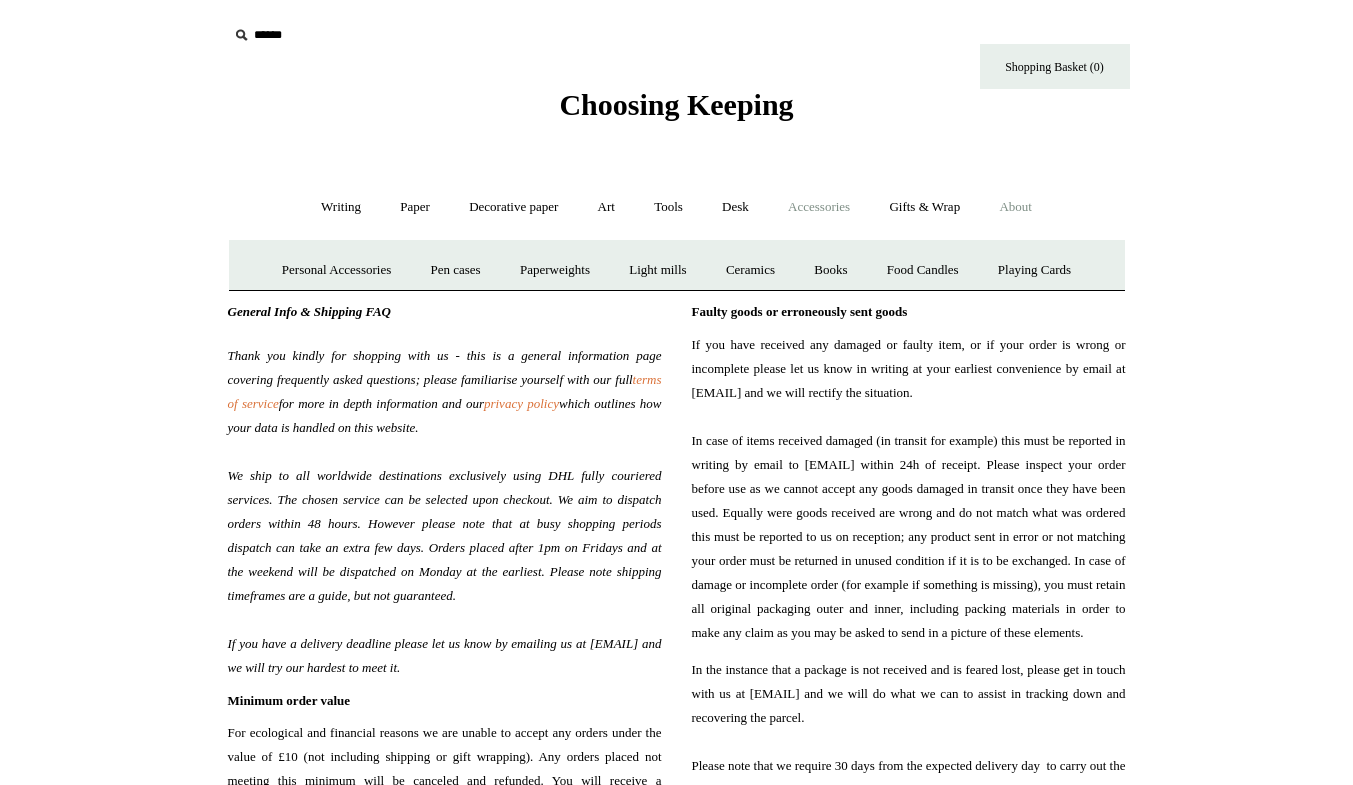 click on "Accessories +" at bounding box center (819, 207) 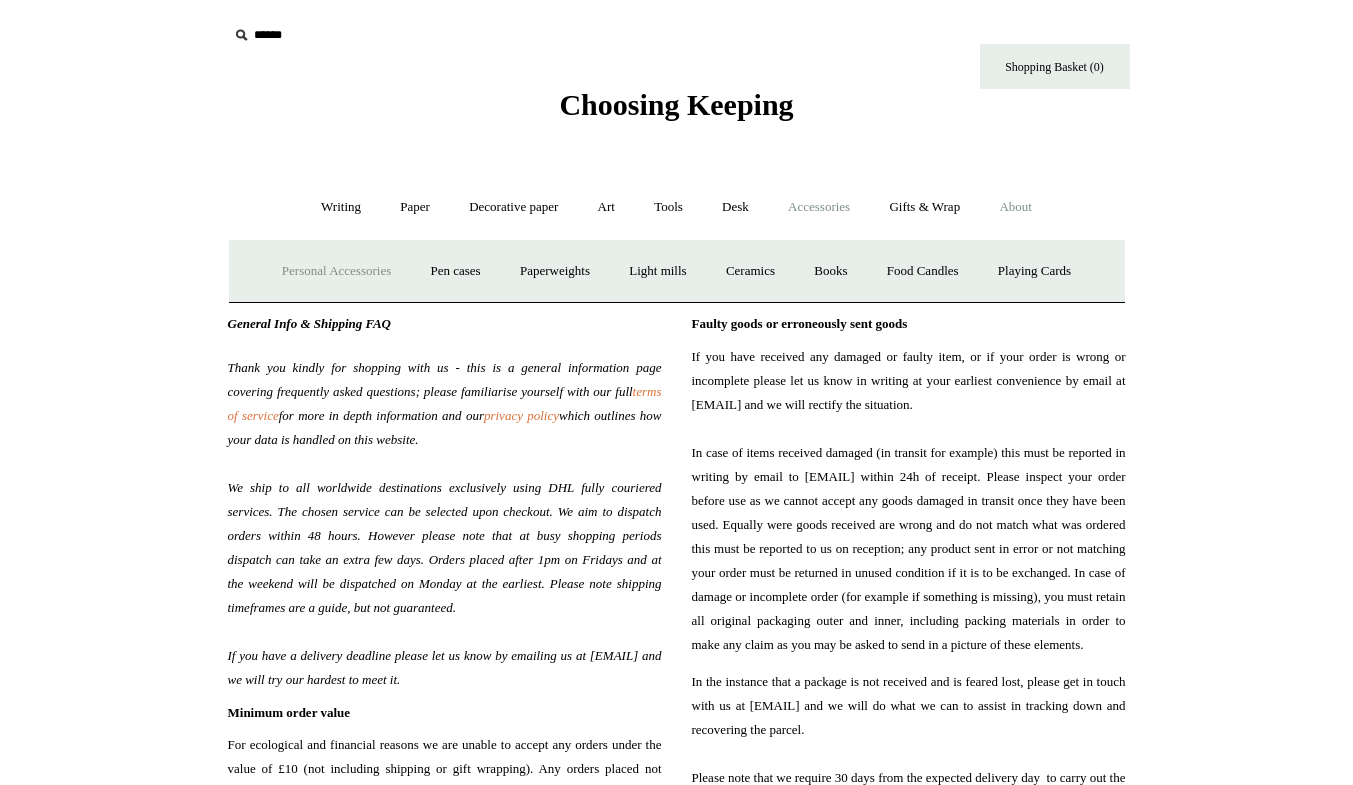 click on "Personal Accessories +" at bounding box center (336, 271) 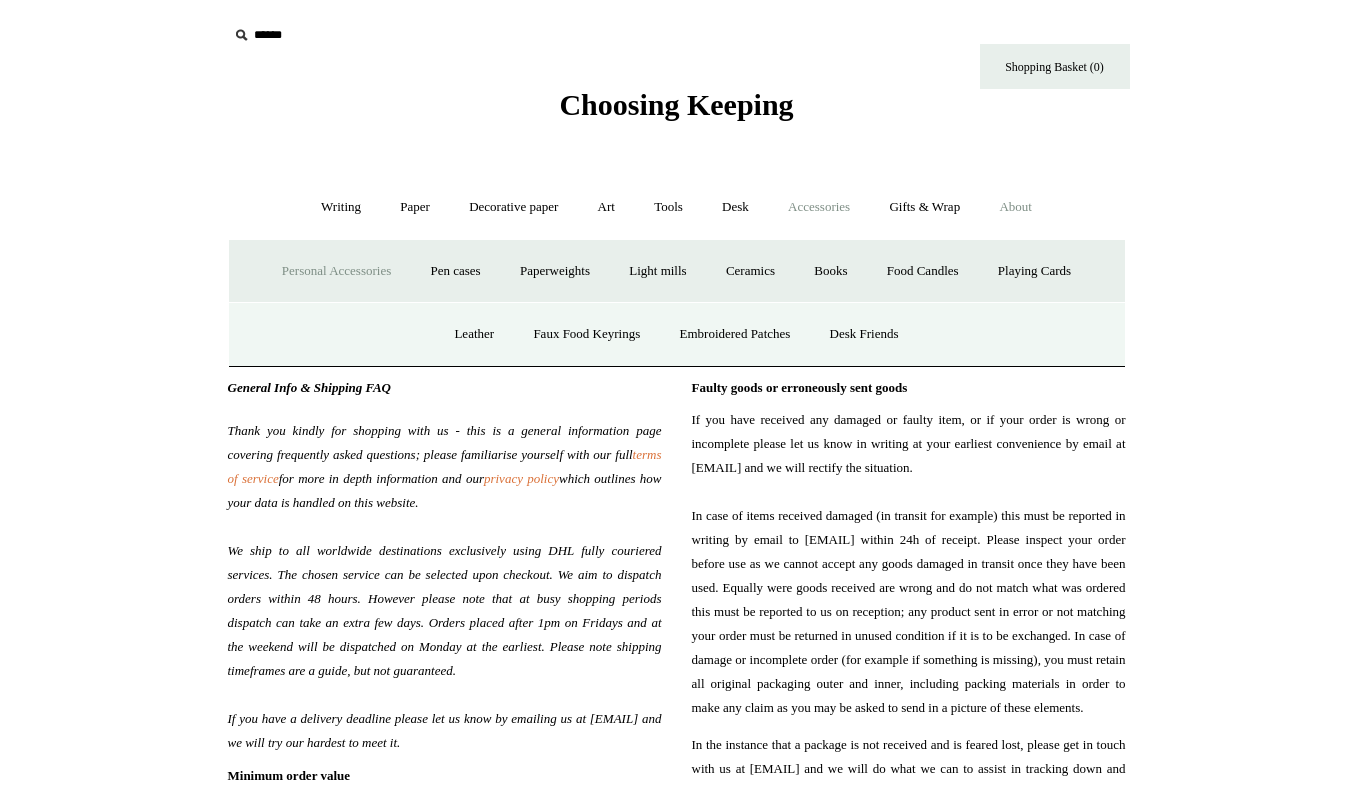 click on "Personal Accessories -" at bounding box center (336, 271) 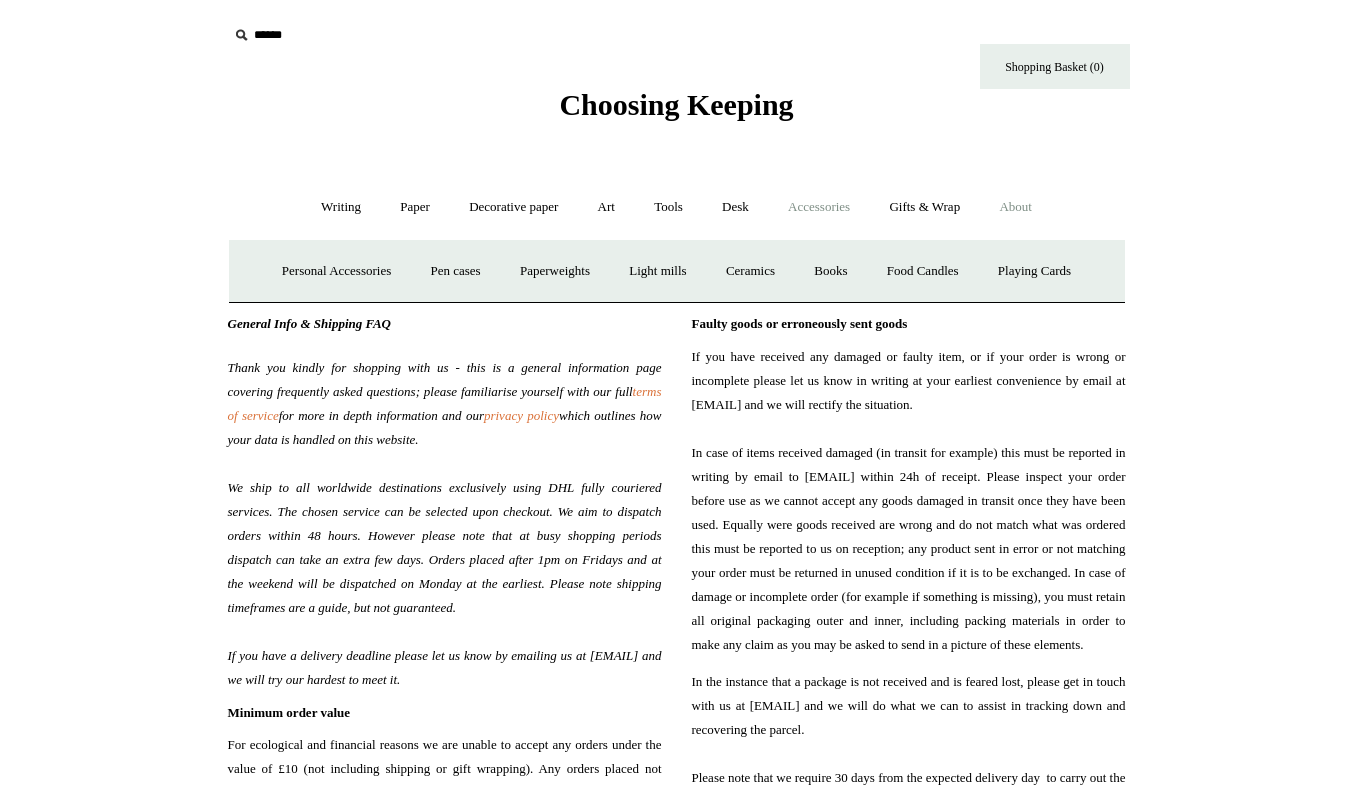 click on "Choosing Keeping" at bounding box center (676, 104) 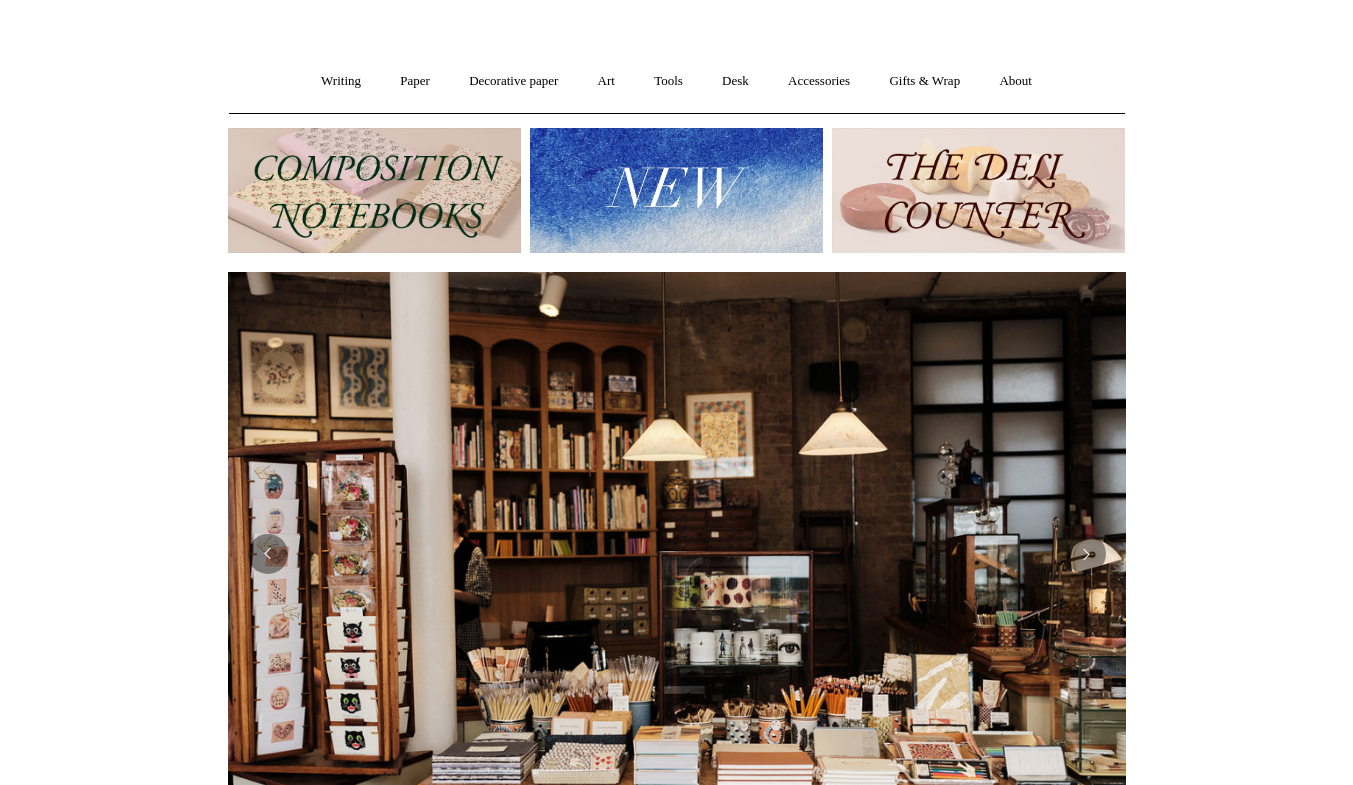 scroll, scrollTop: 0, scrollLeft: 0, axis: both 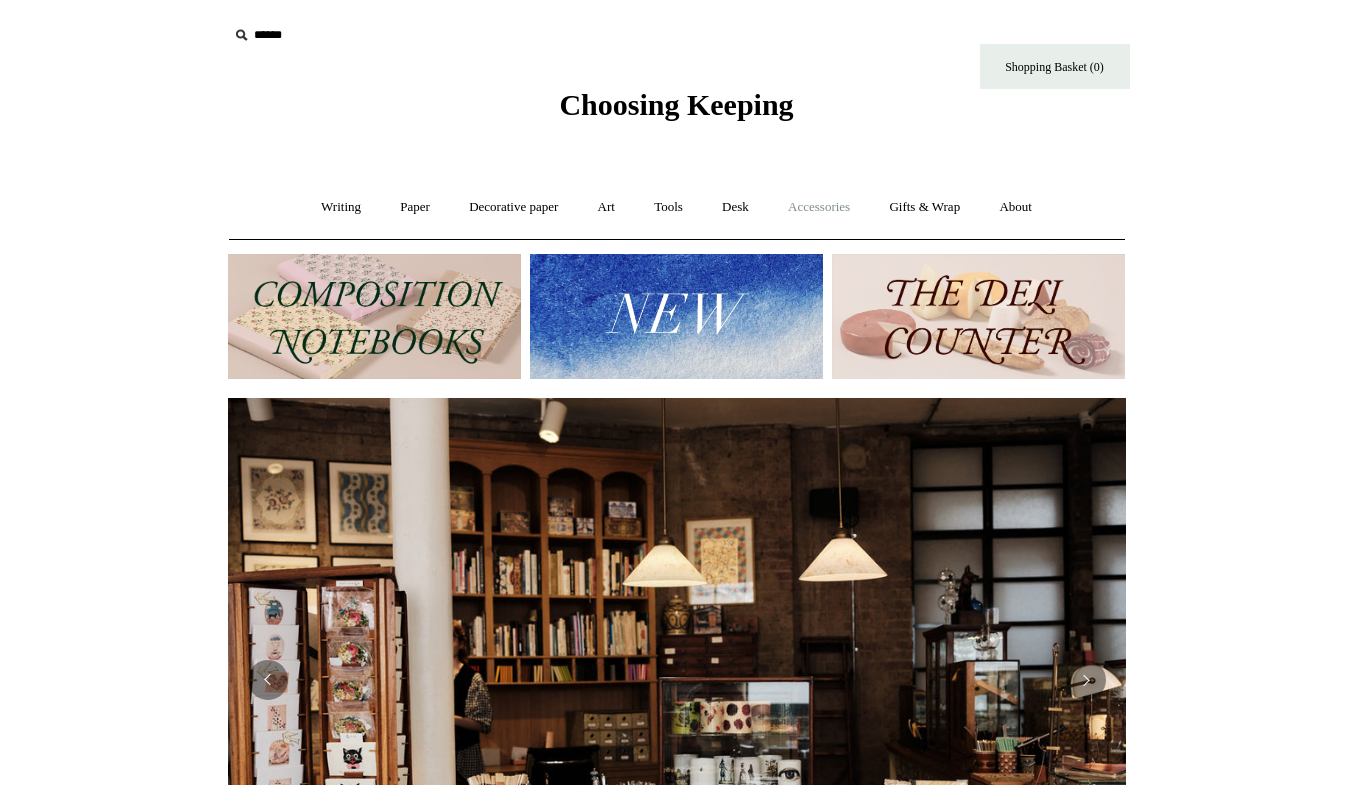 click on "Accessories +" at bounding box center (819, 207) 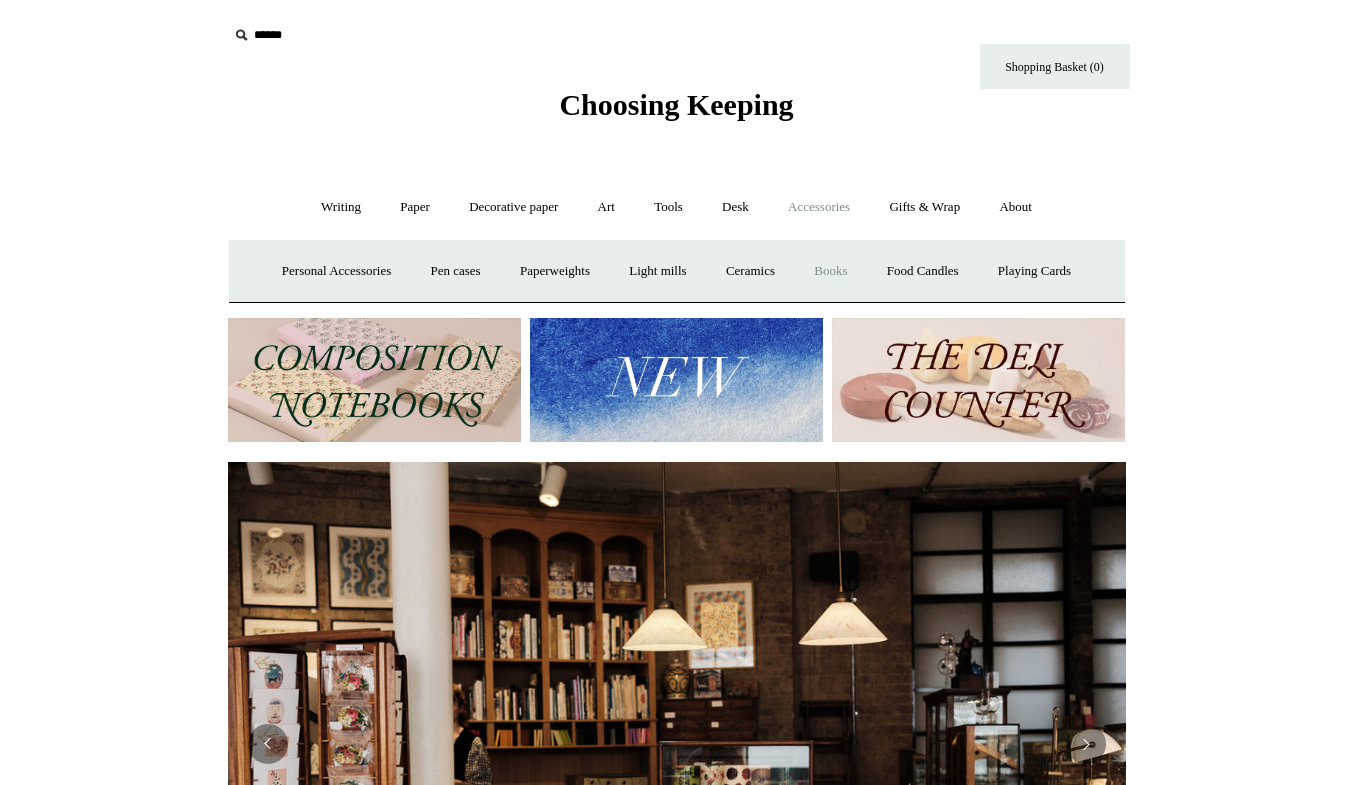 click on "Books" at bounding box center [830, 271] 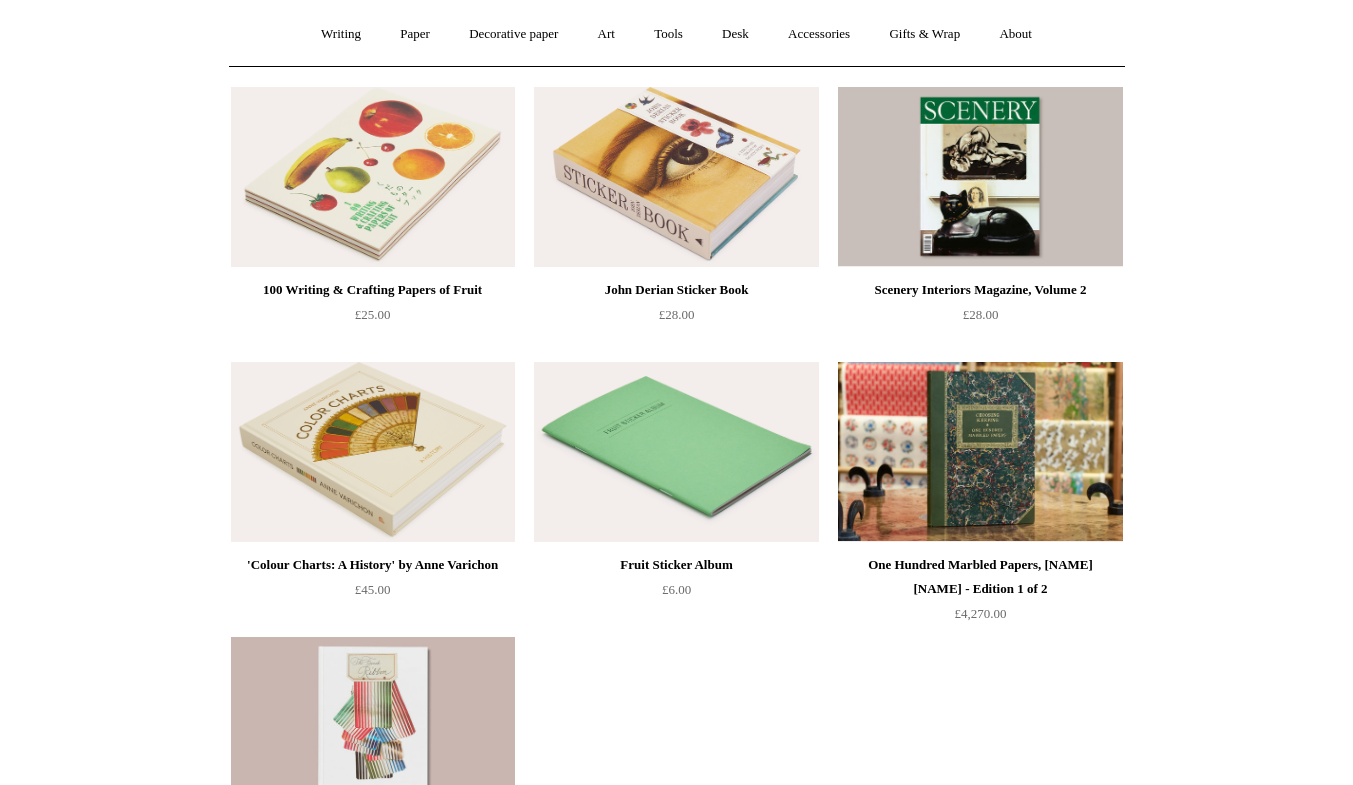 scroll, scrollTop: 0, scrollLeft: 0, axis: both 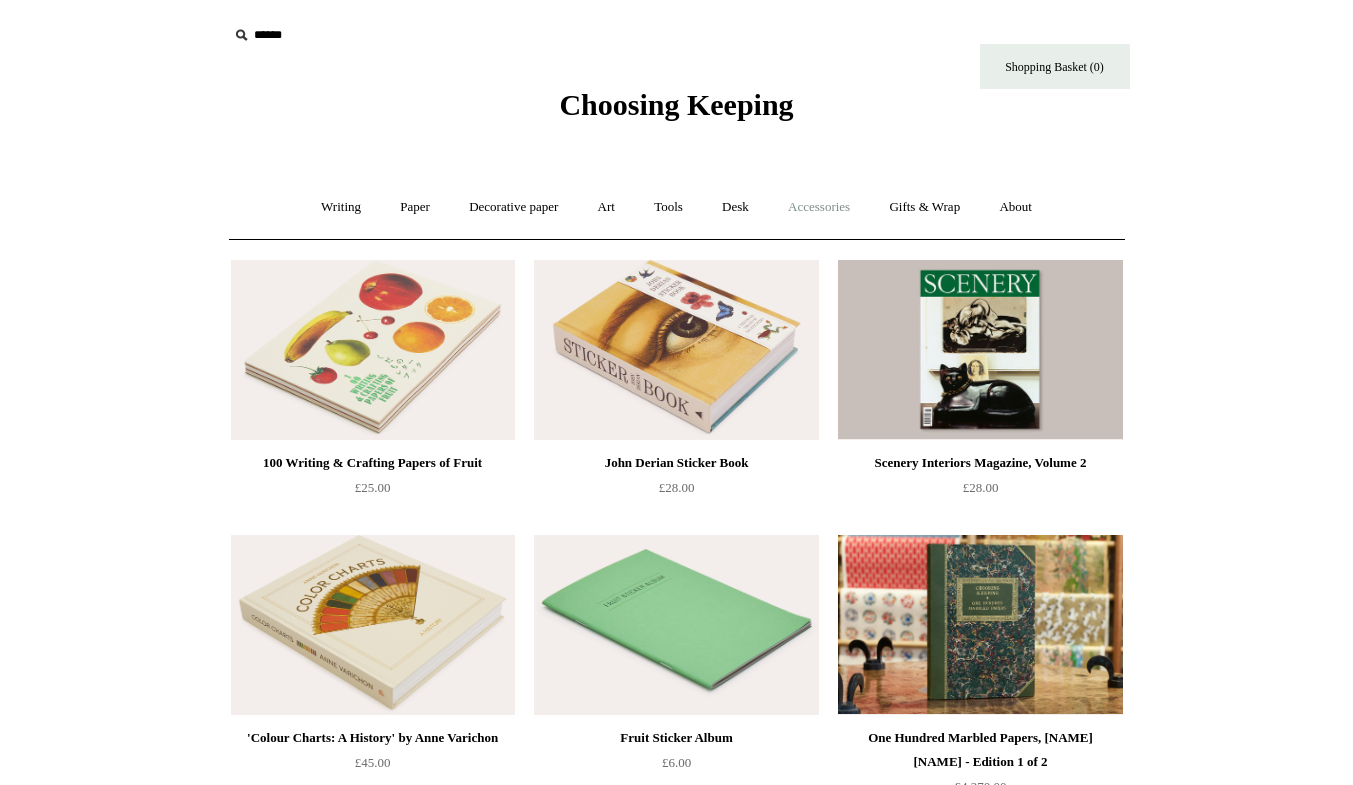 click on "Accessories +" at bounding box center [819, 207] 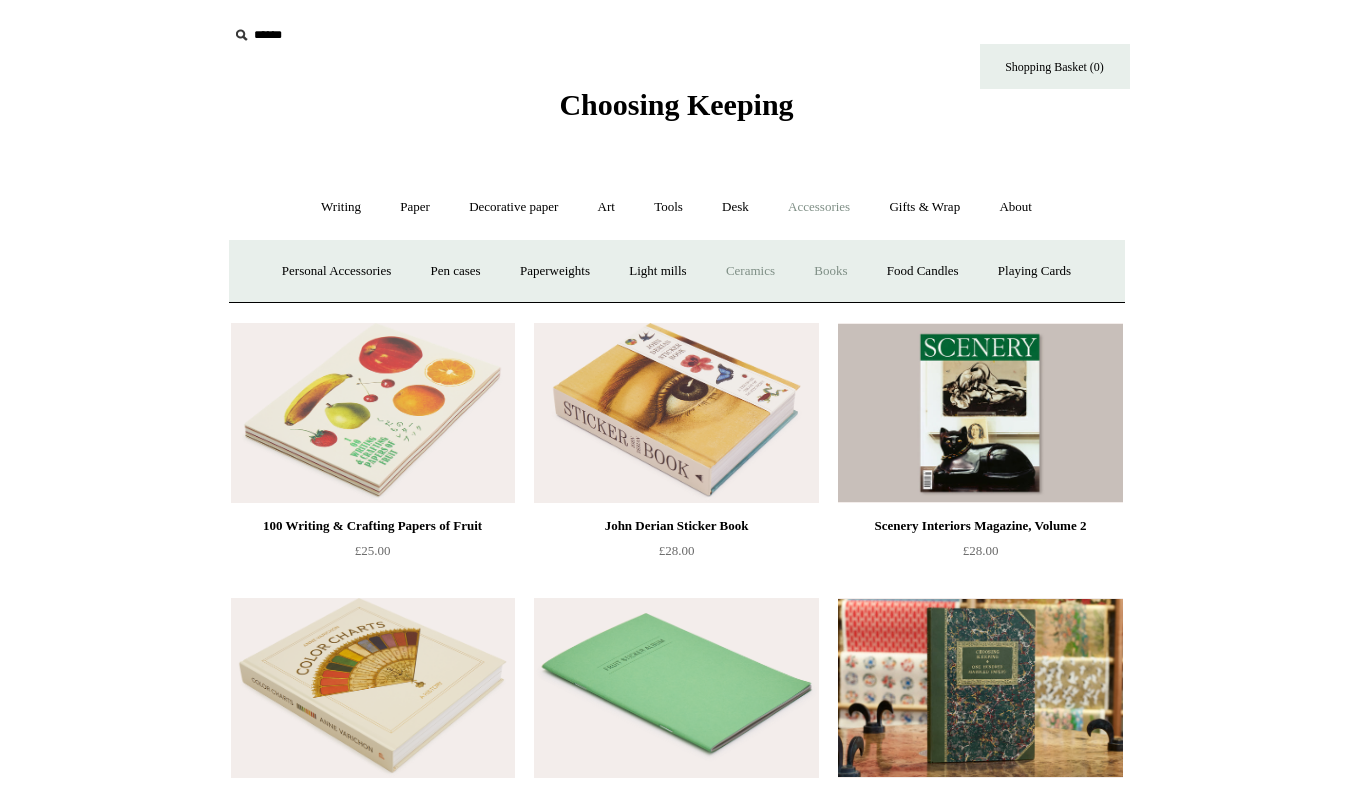 click on "Ceramics  +" at bounding box center (750, 271) 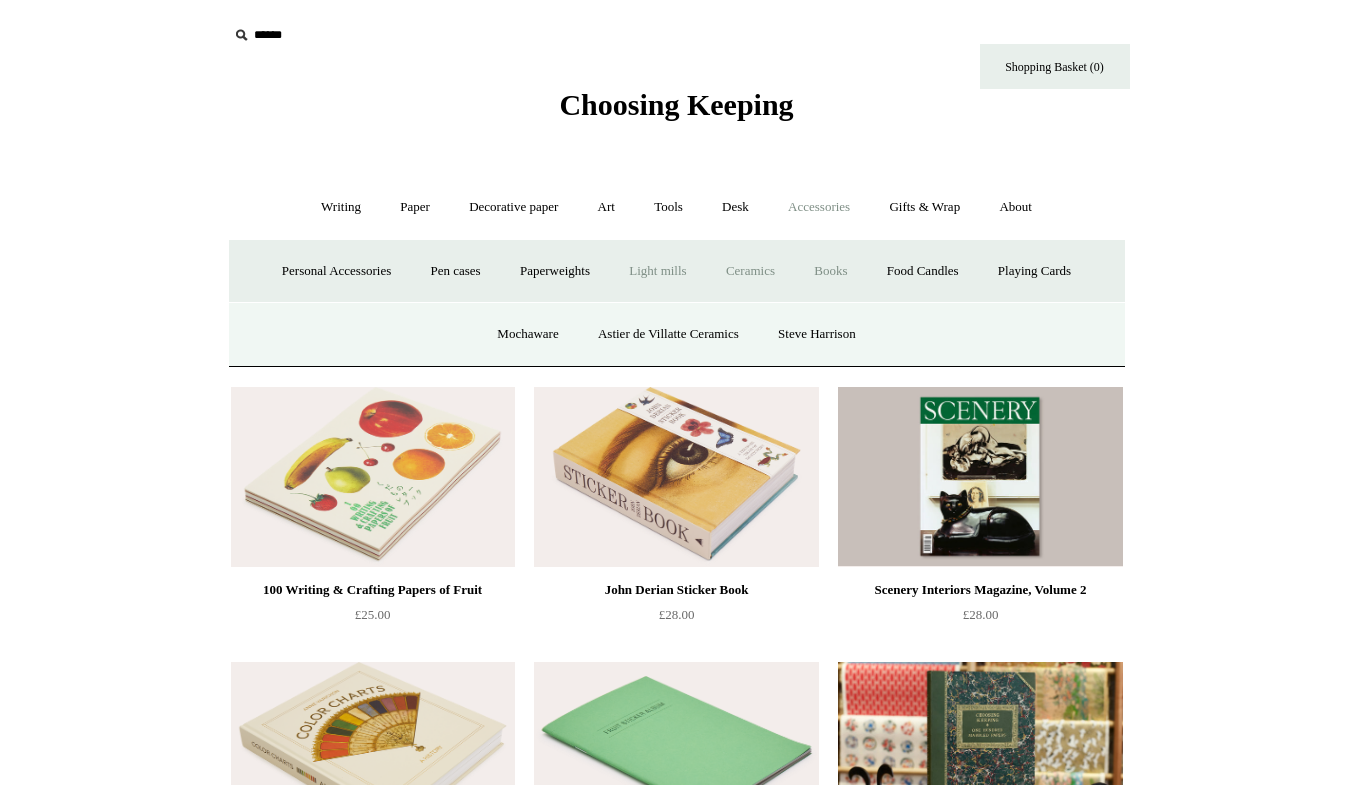 click on "Light mills" at bounding box center [657, 271] 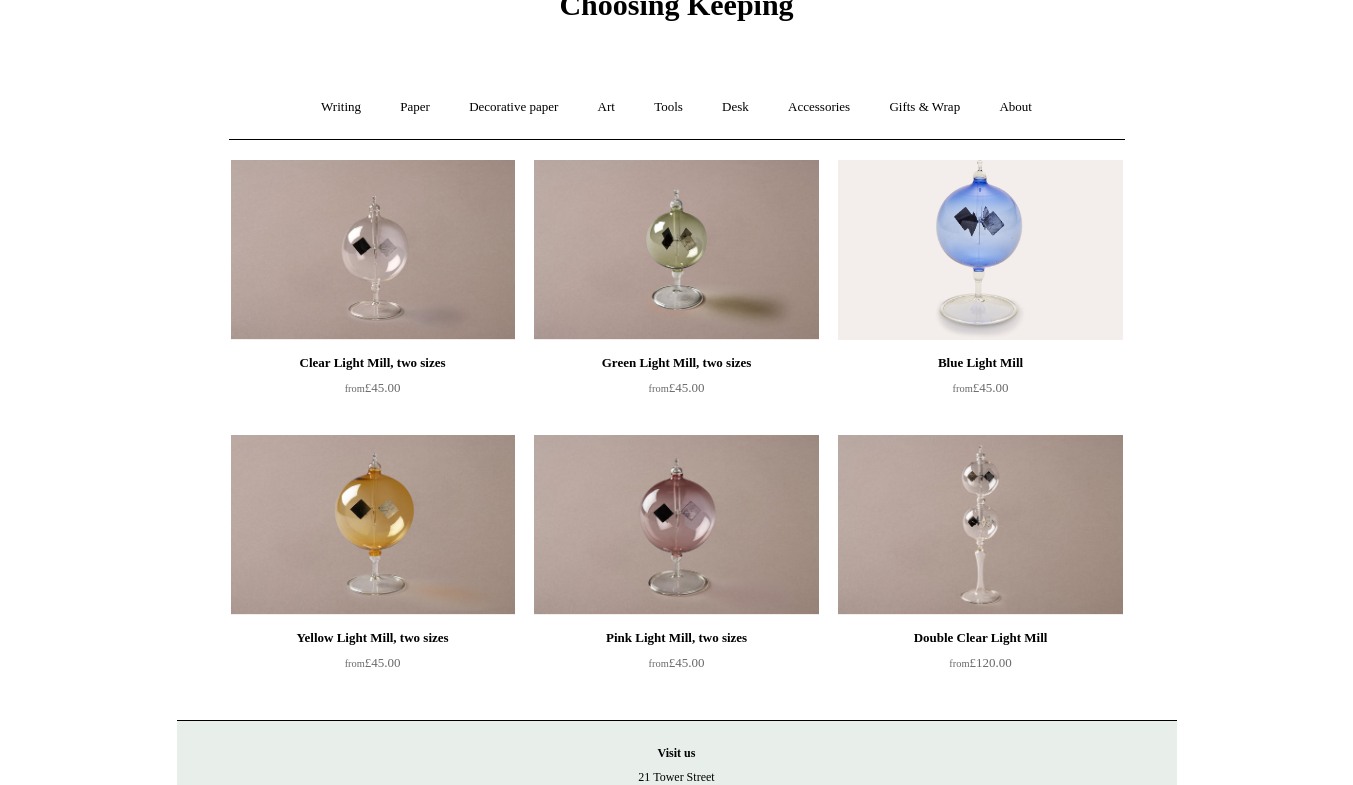 scroll, scrollTop: 0, scrollLeft: 0, axis: both 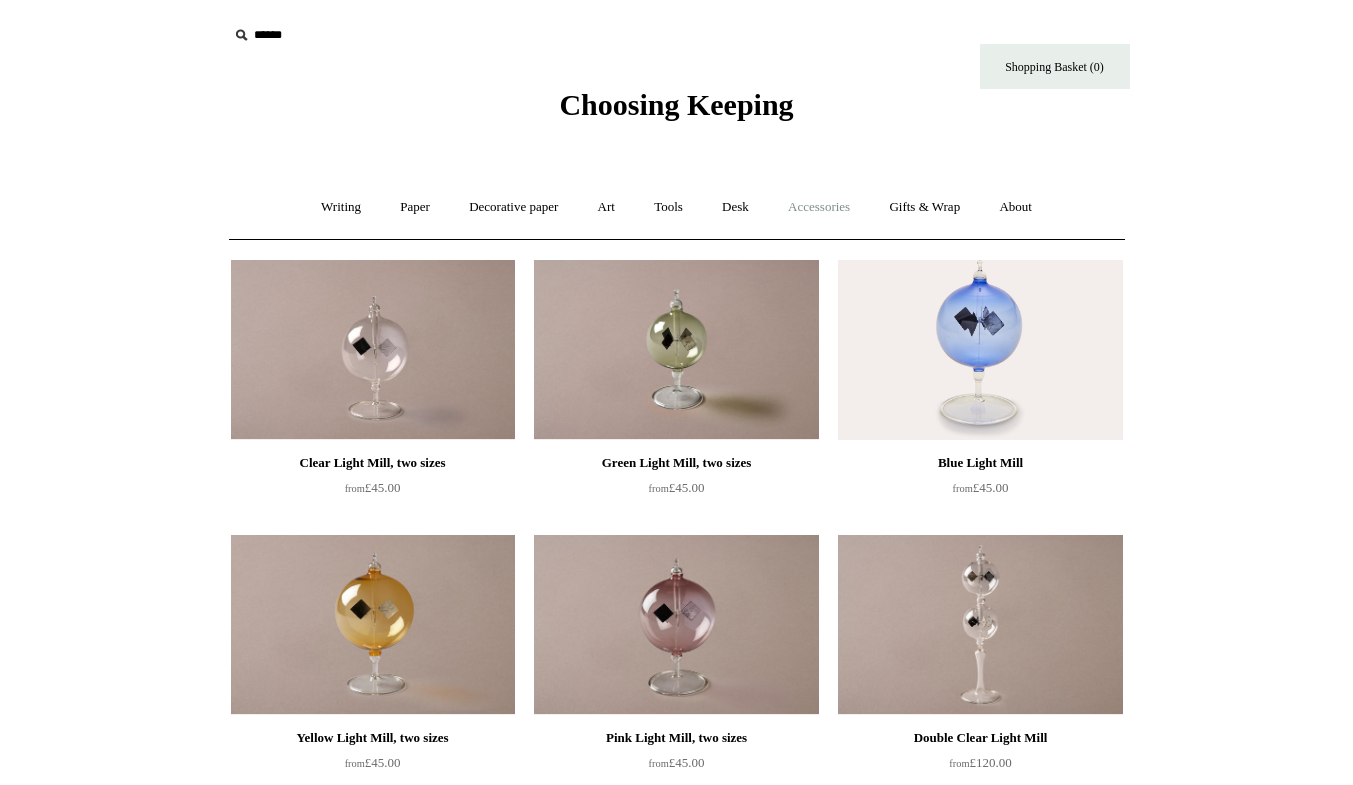click on "Accessories +" at bounding box center [819, 207] 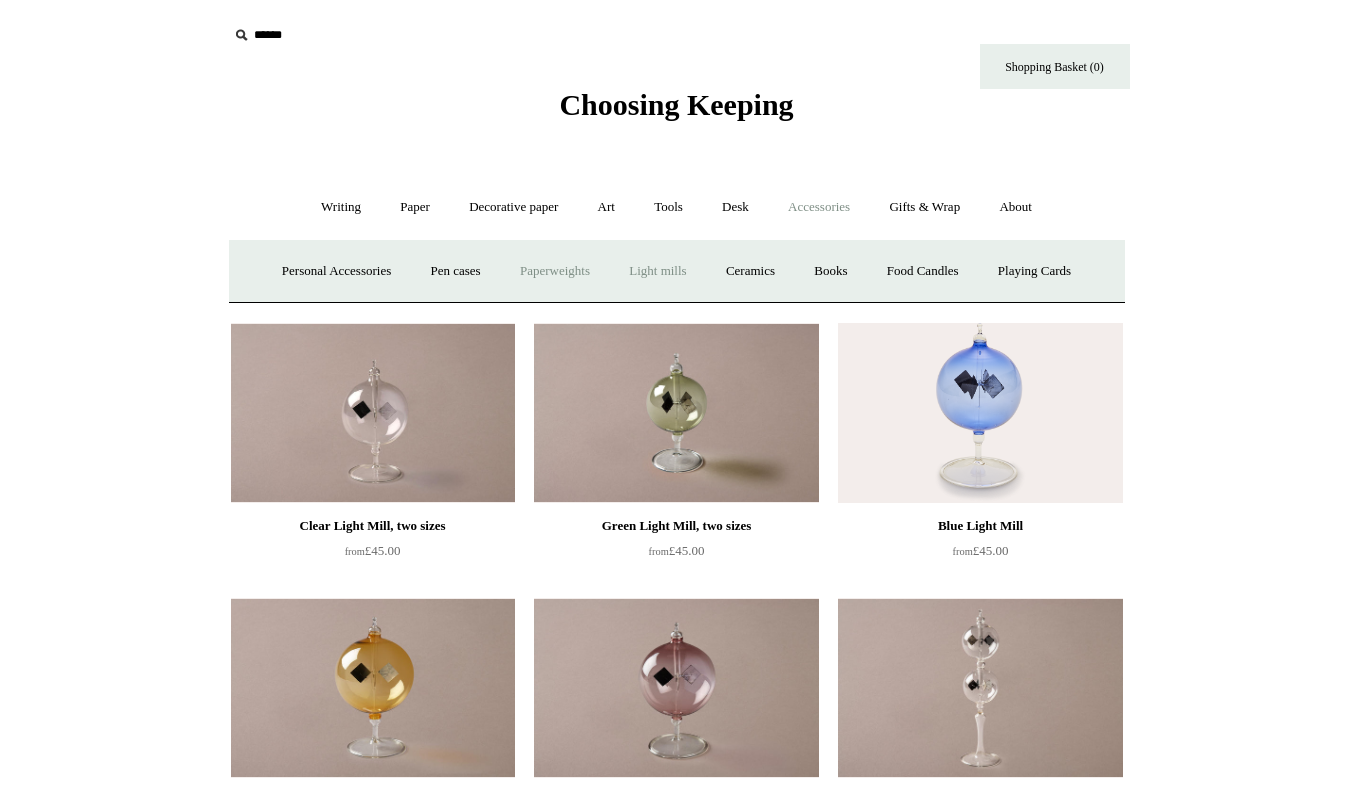 click on "Paperweights +" at bounding box center (555, 271) 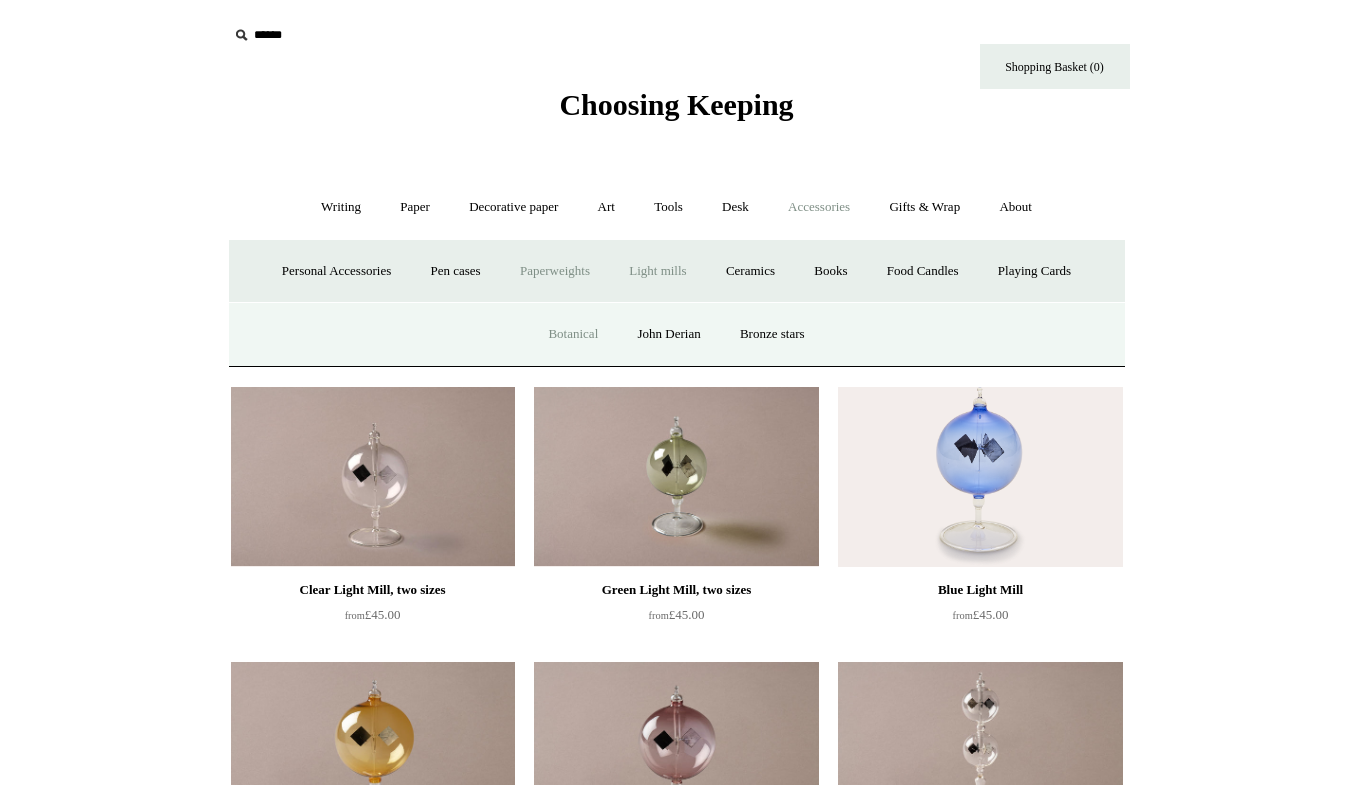click on "Botanical" at bounding box center (573, 334) 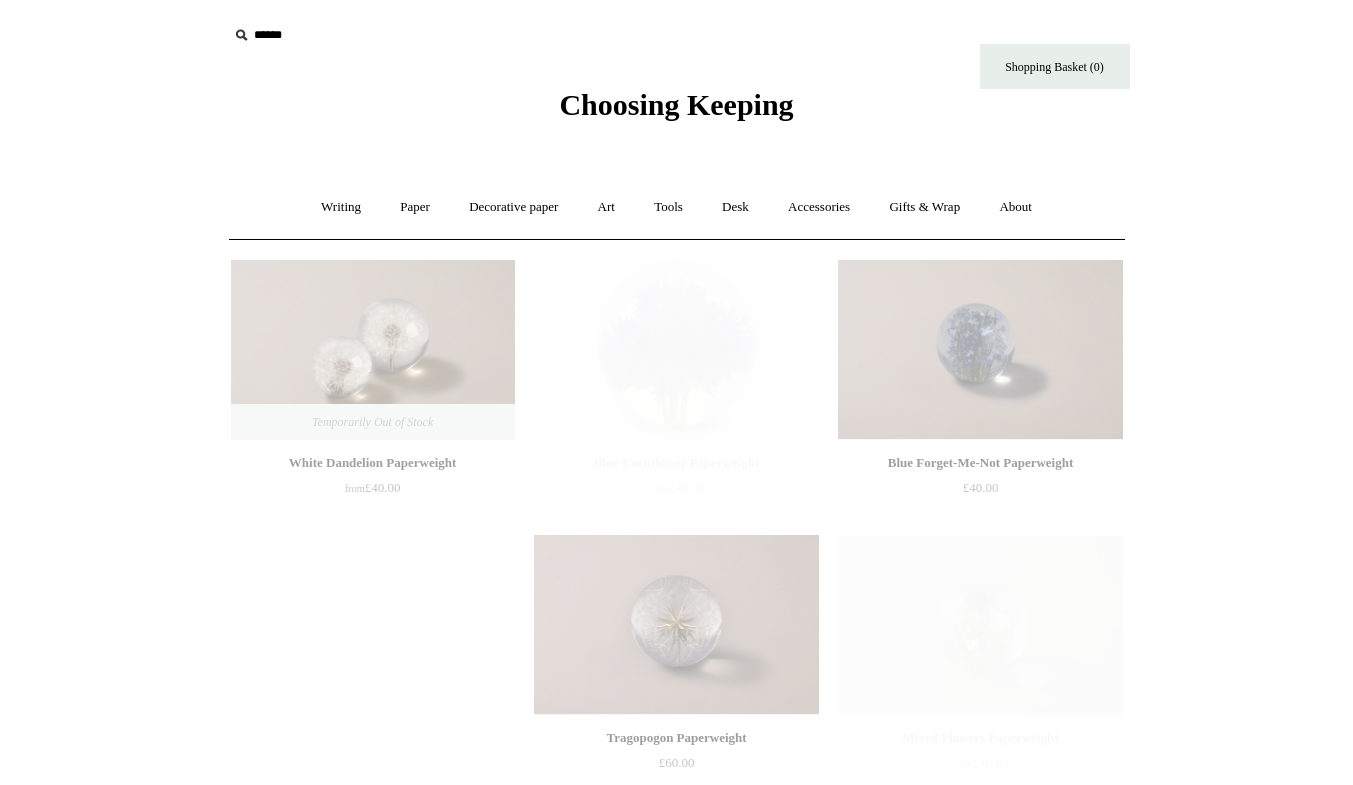 scroll, scrollTop: 0, scrollLeft: 0, axis: both 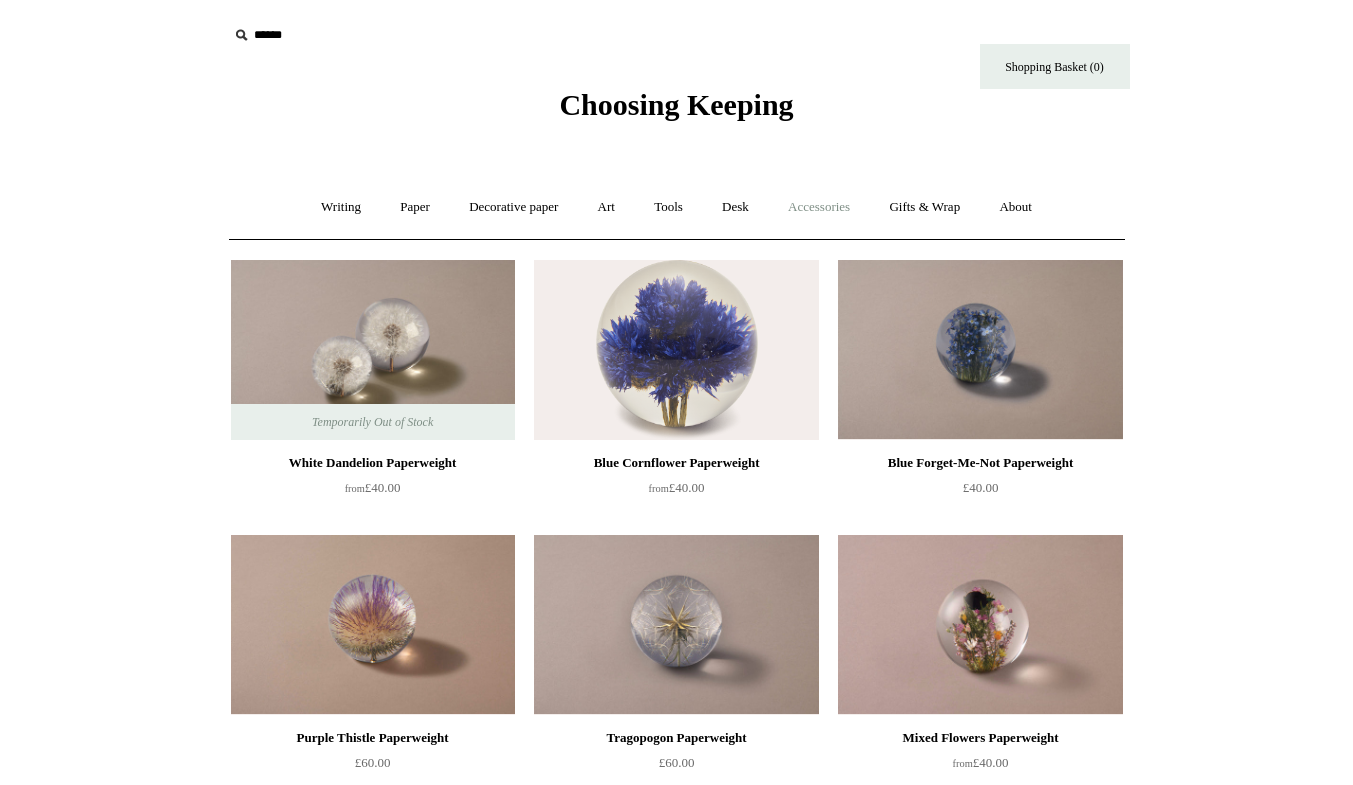 click on "Accessories +" at bounding box center (819, 207) 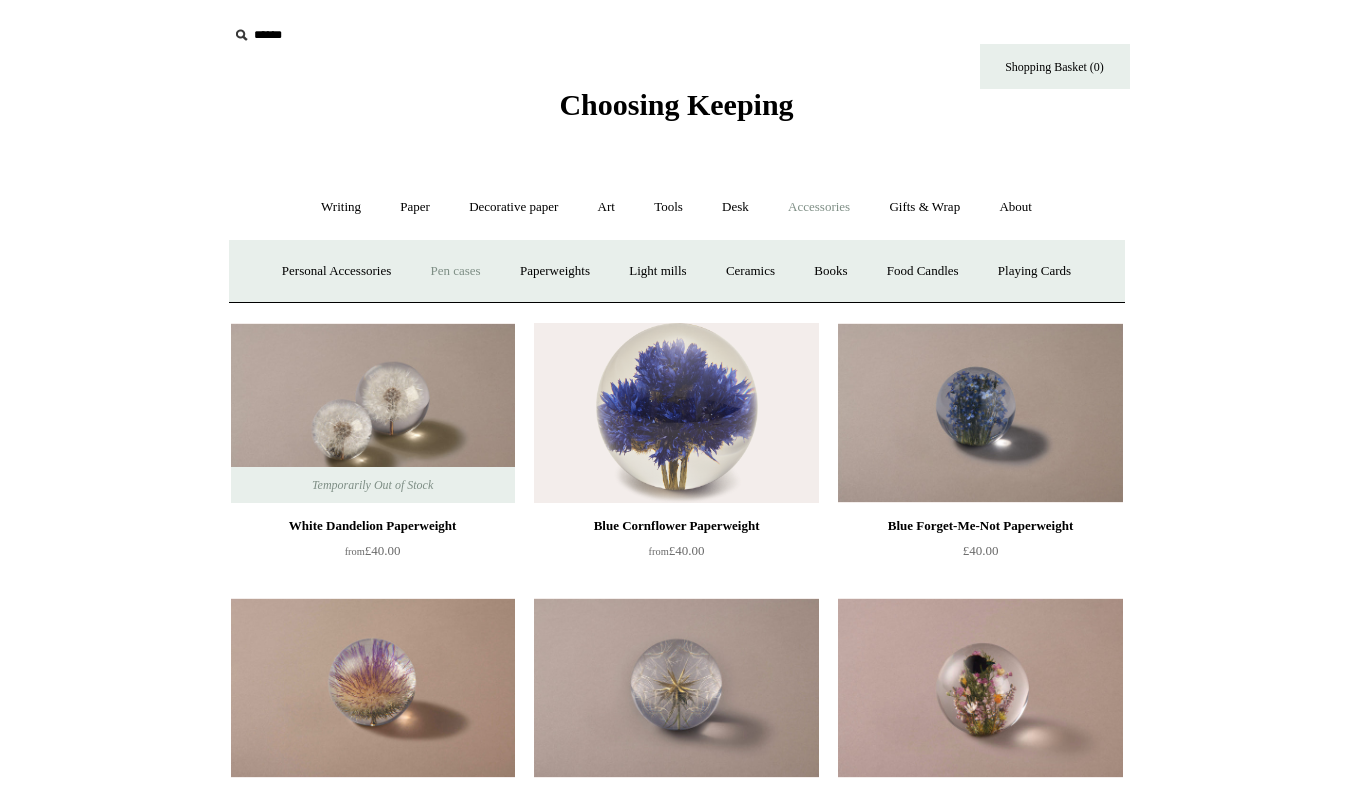 click on "Pen cases" at bounding box center (455, 271) 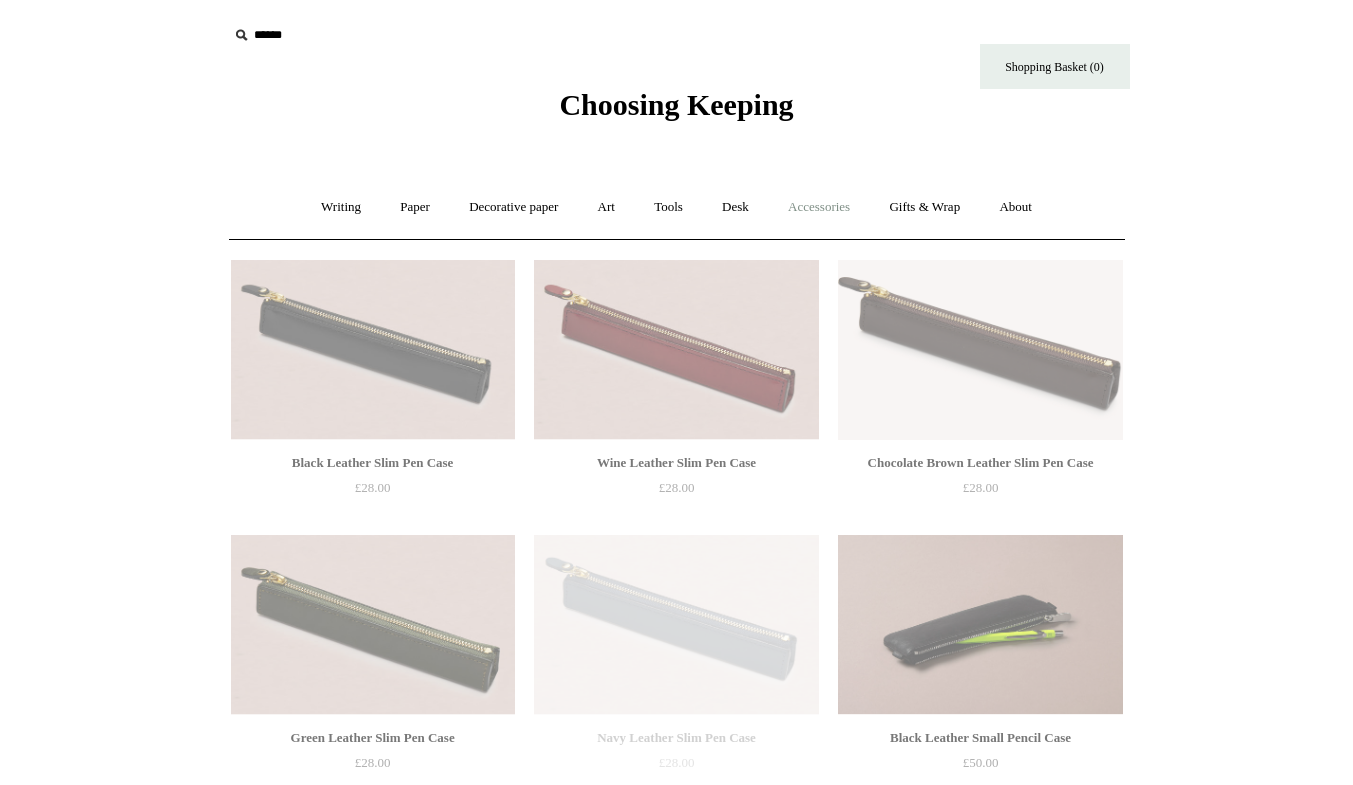 scroll, scrollTop: 0, scrollLeft: 0, axis: both 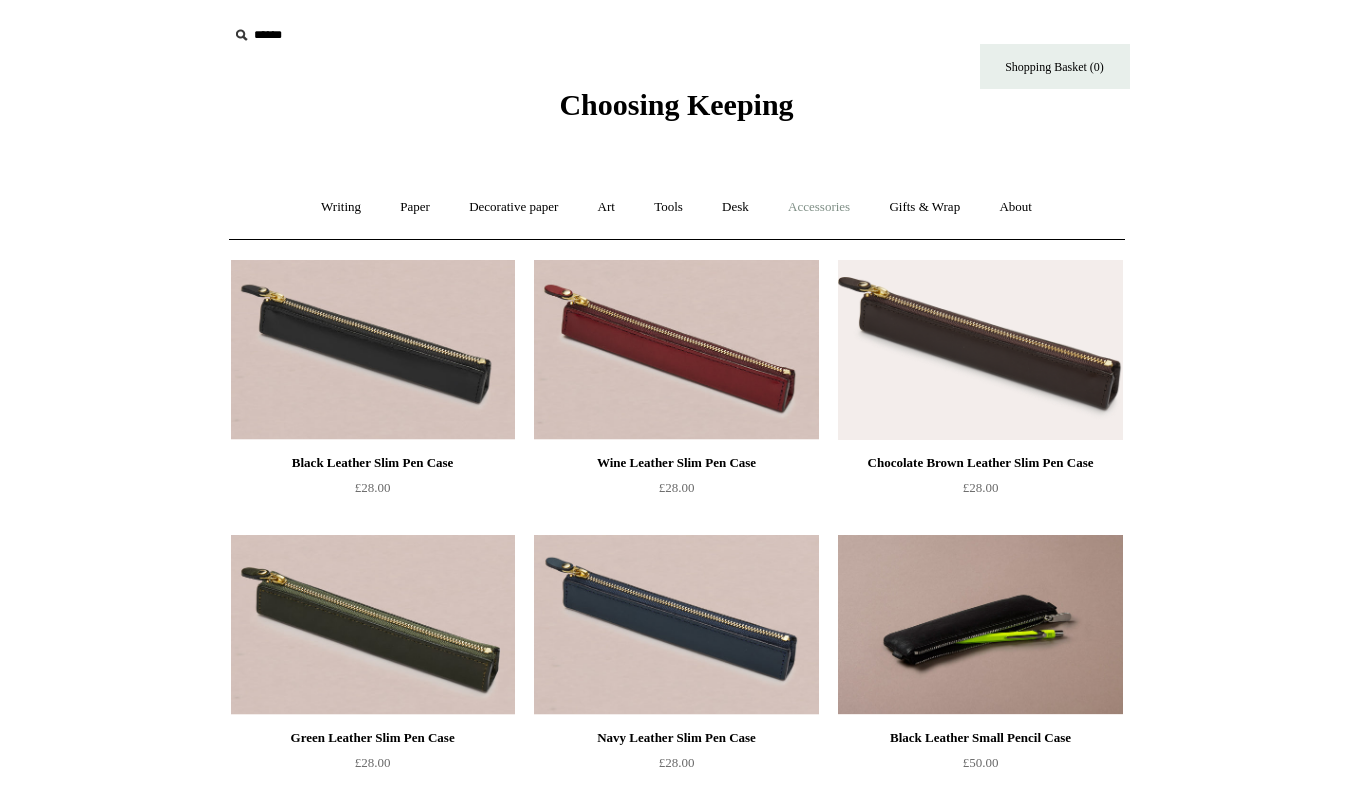 click on "Accessories +" at bounding box center (819, 207) 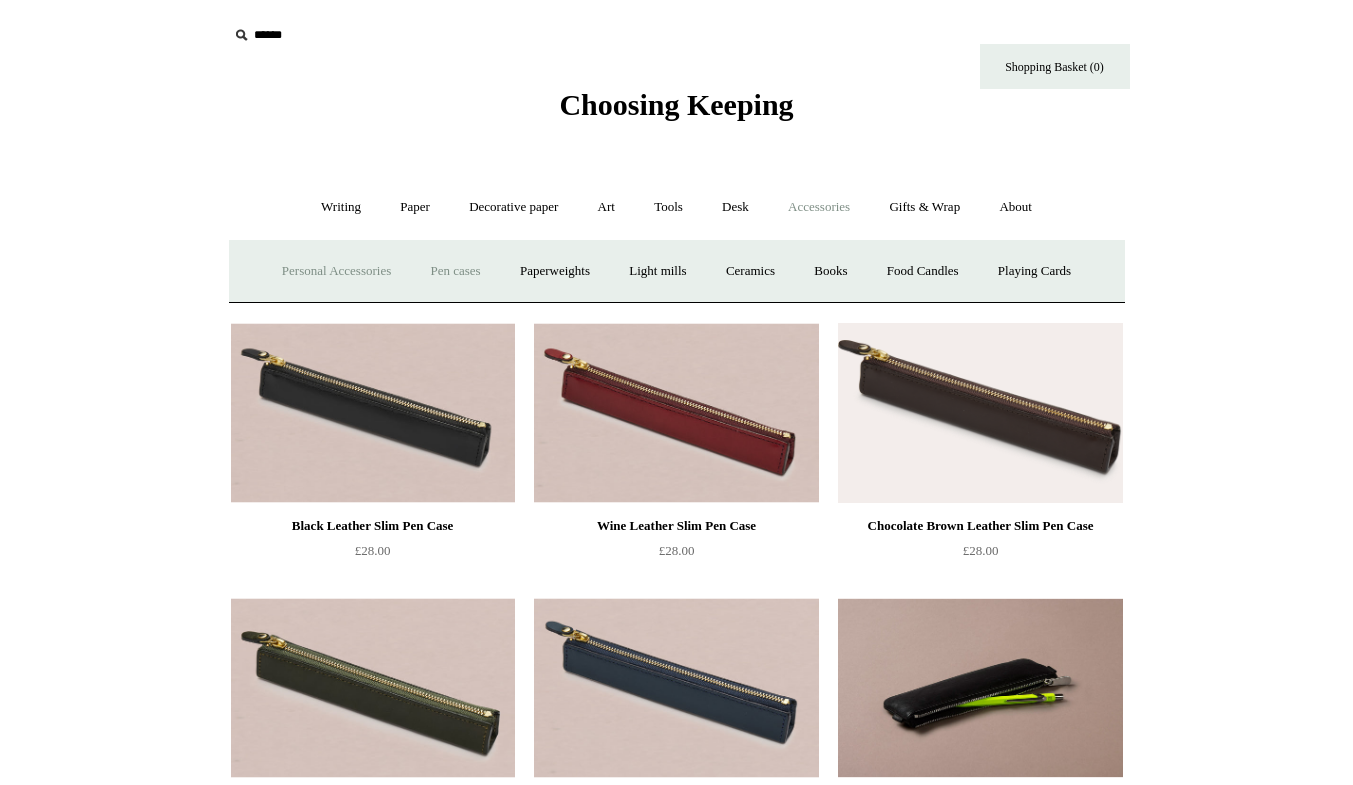 click on "Personal Accessories +" at bounding box center (336, 271) 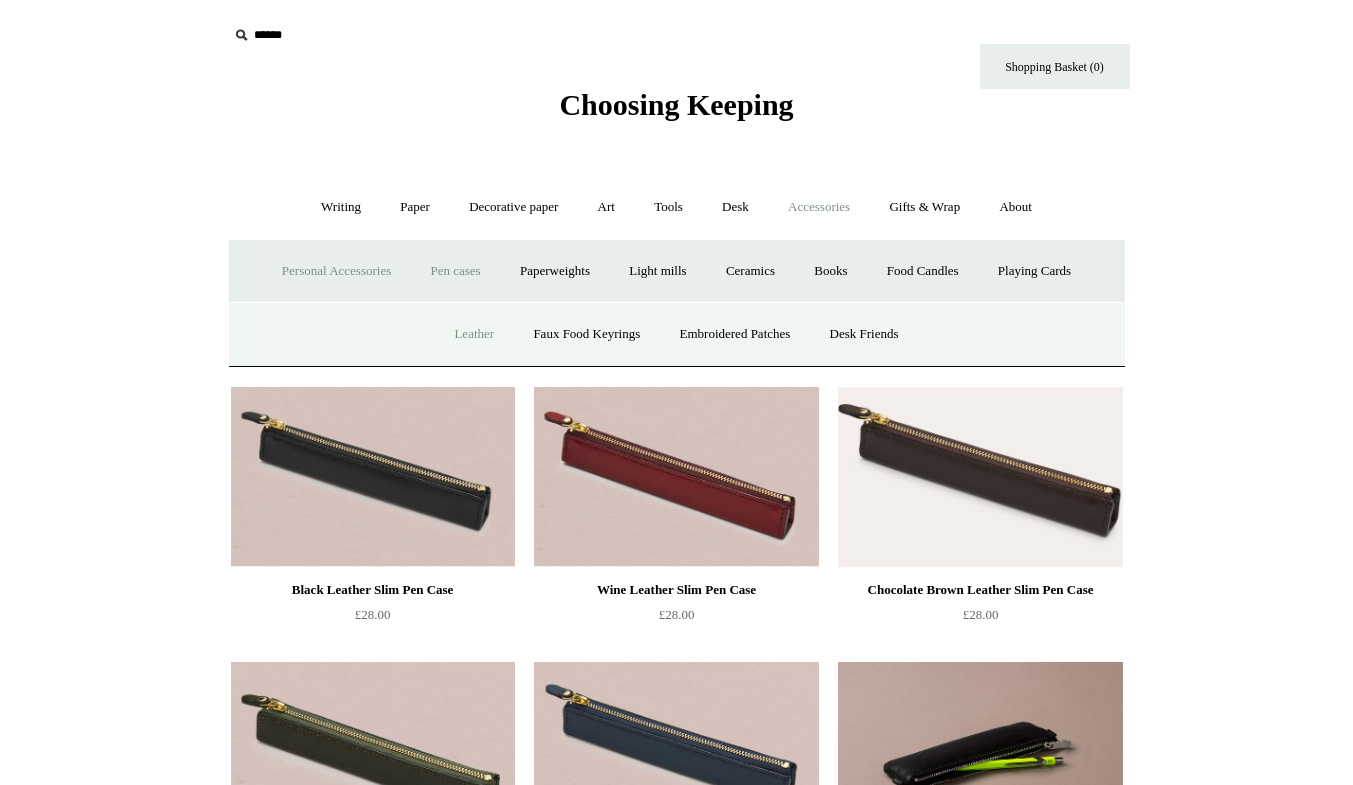 click on "Leather" at bounding box center [474, 334] 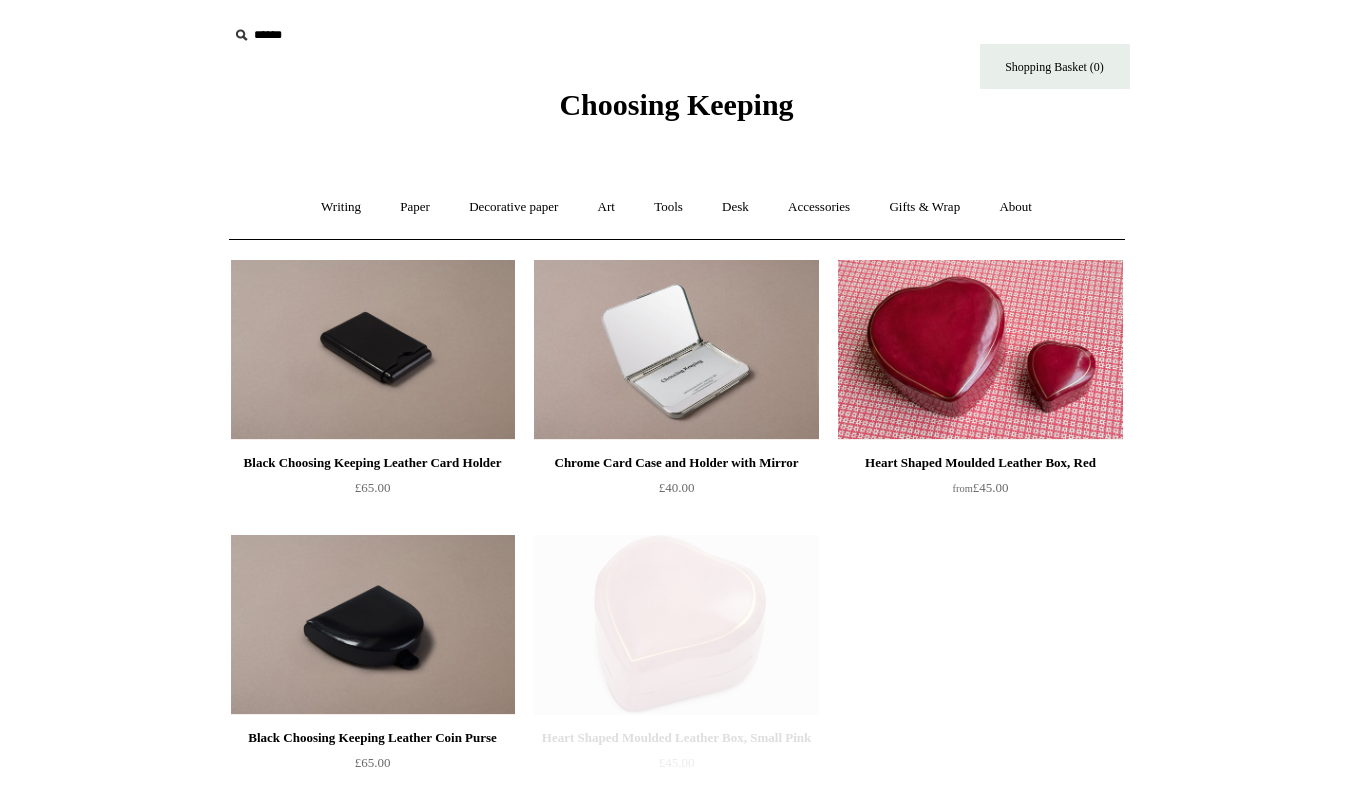 scroll, scrollTop: 0, scrollLeft: 0, axis: both 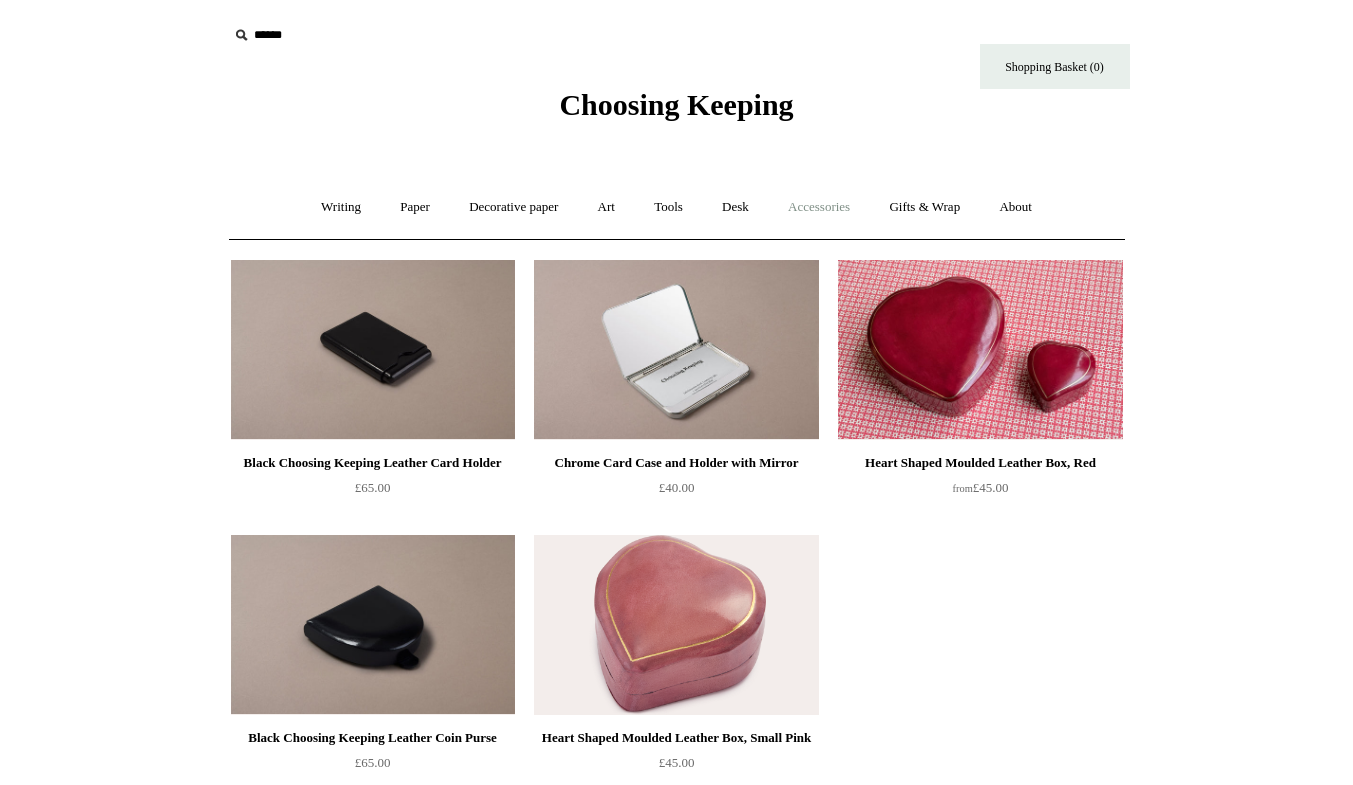 click on "Accessories +" at bounding box center (819, 207) 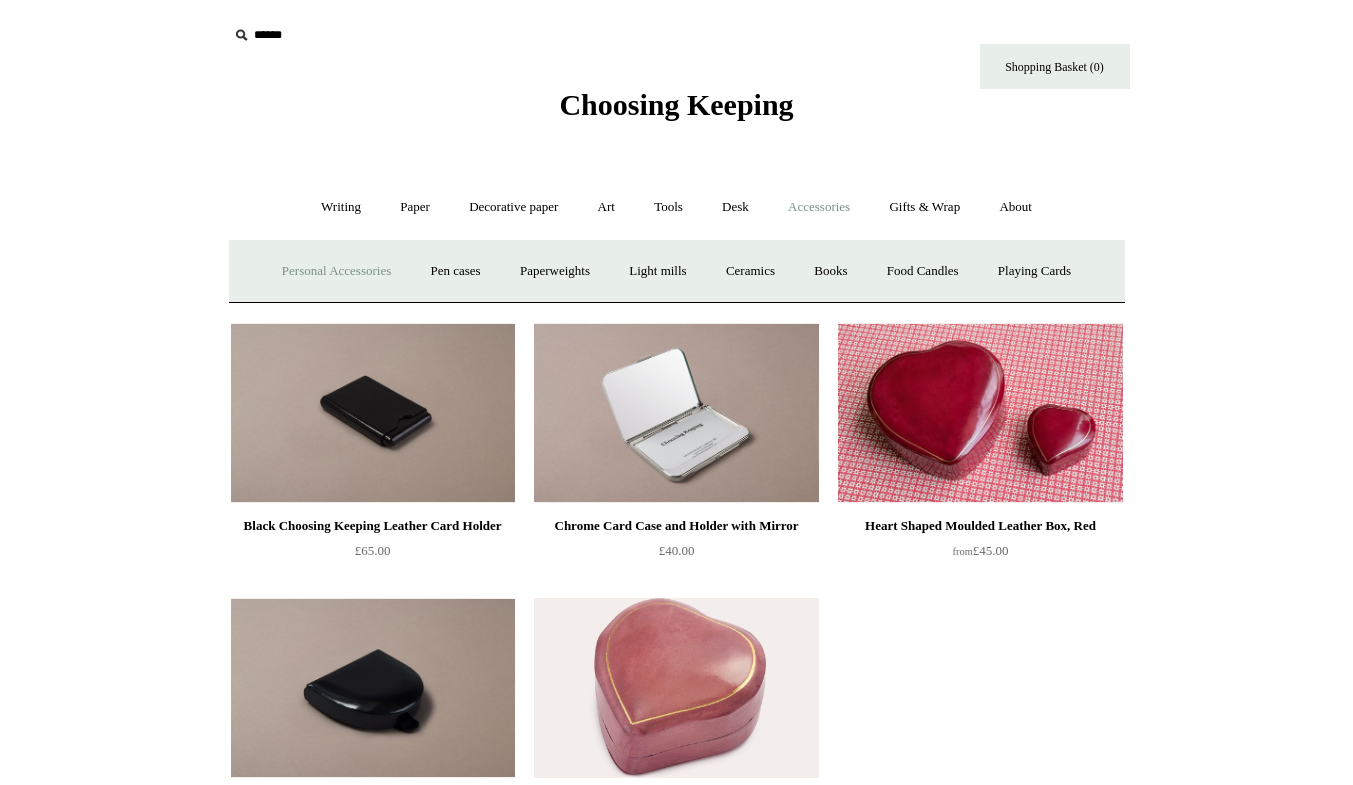 click on "Personal Accessories +" at bounding box center (336, 271) 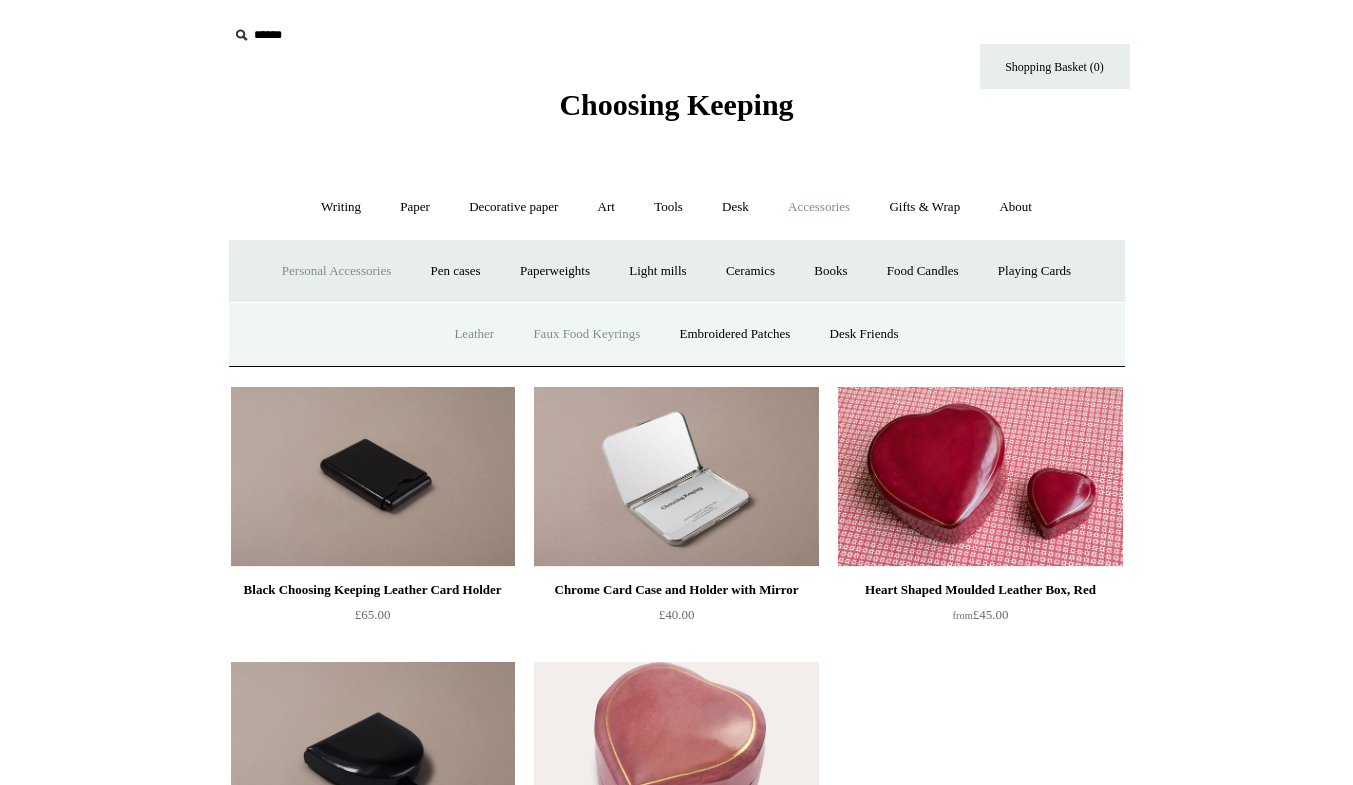 click on "Faux Food Keyrings" at bounding box center (586, 334) 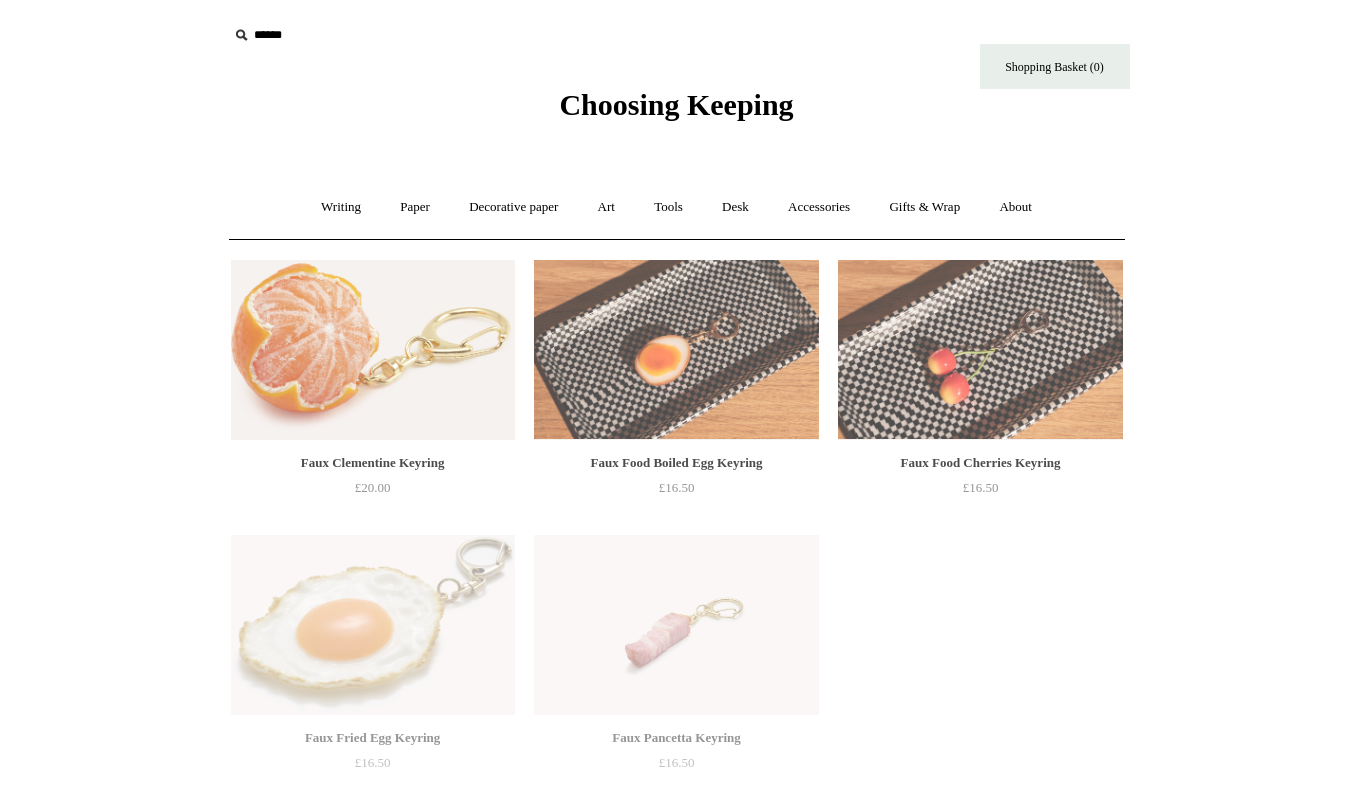 scroll, scrollTop: 0, scrollLeft: 0, axis: both 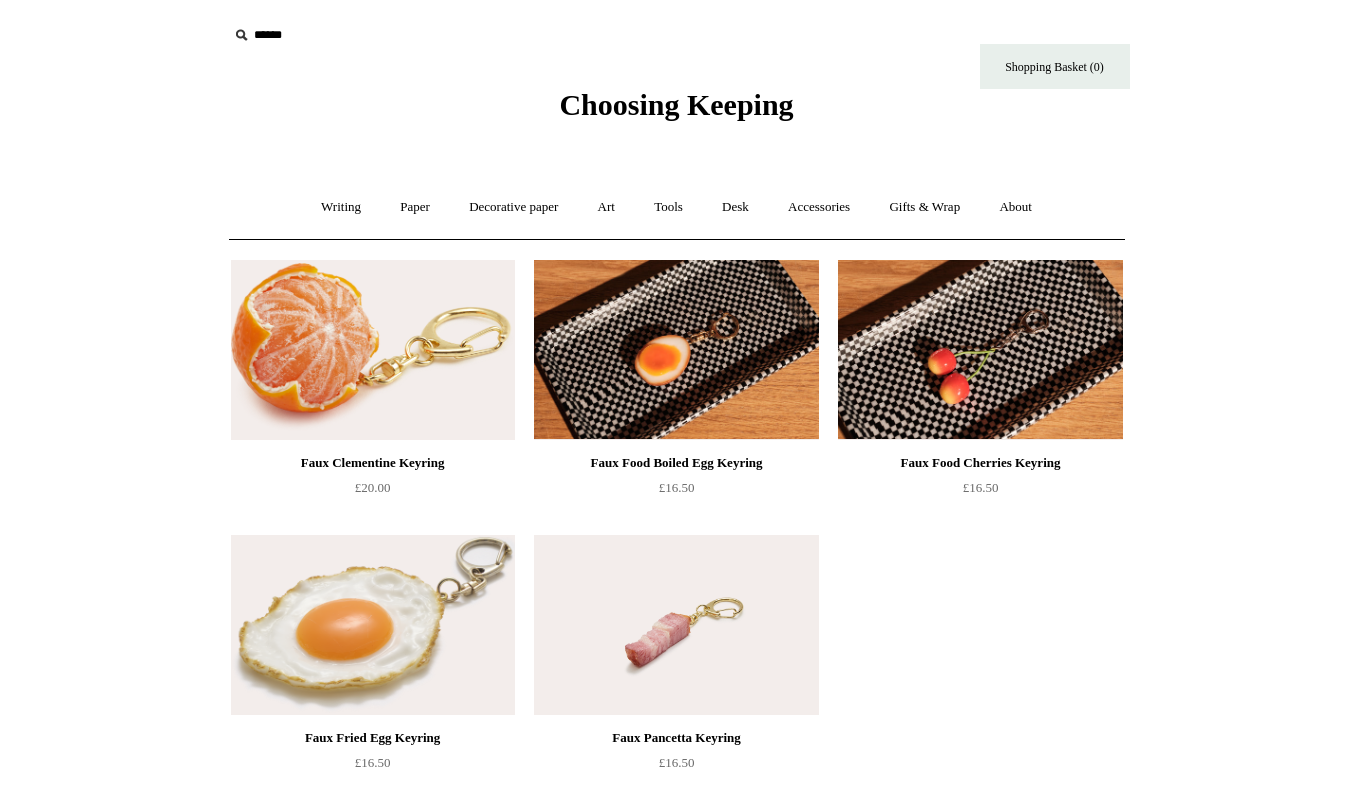click on "Accessories +" at bounding box center [819, 207] 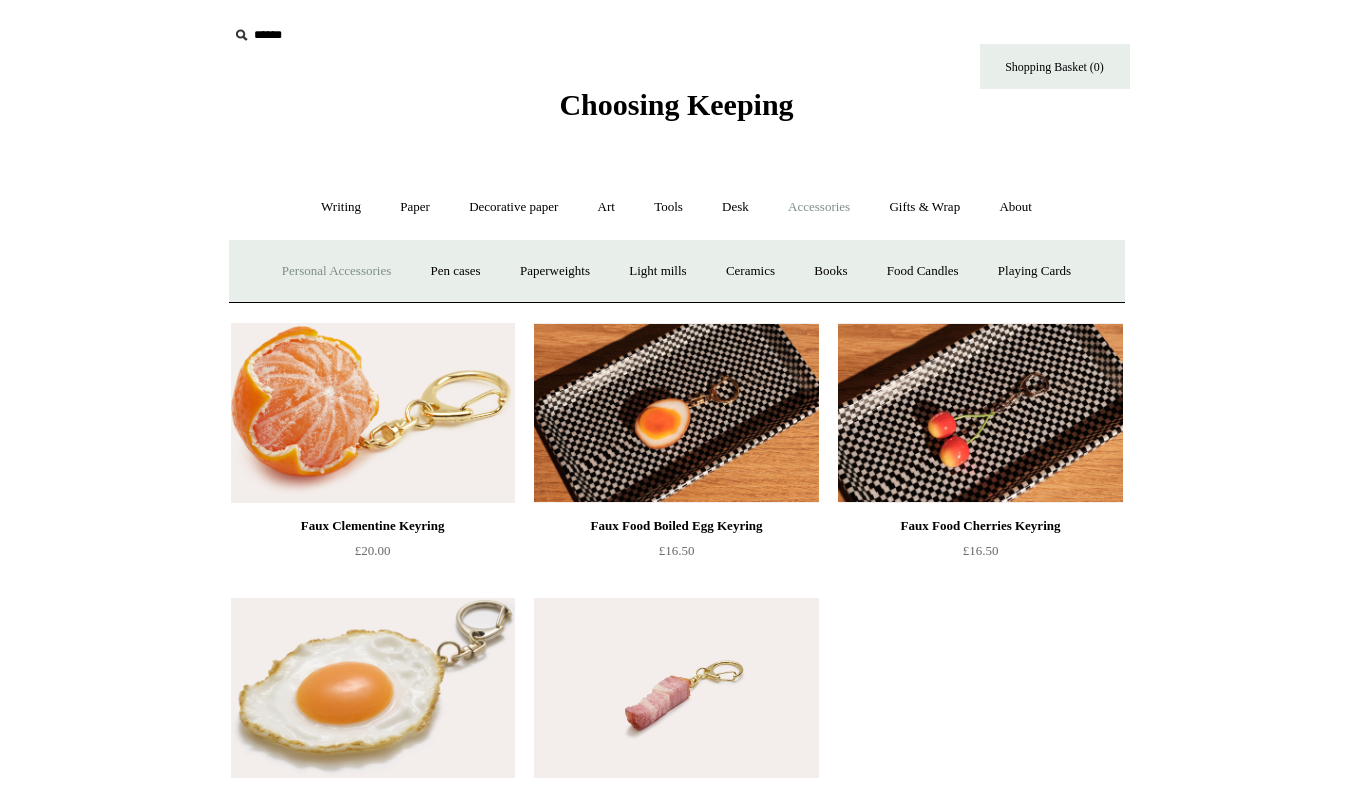 click on "Personal Accessories +" at bounding box center [336, 271] 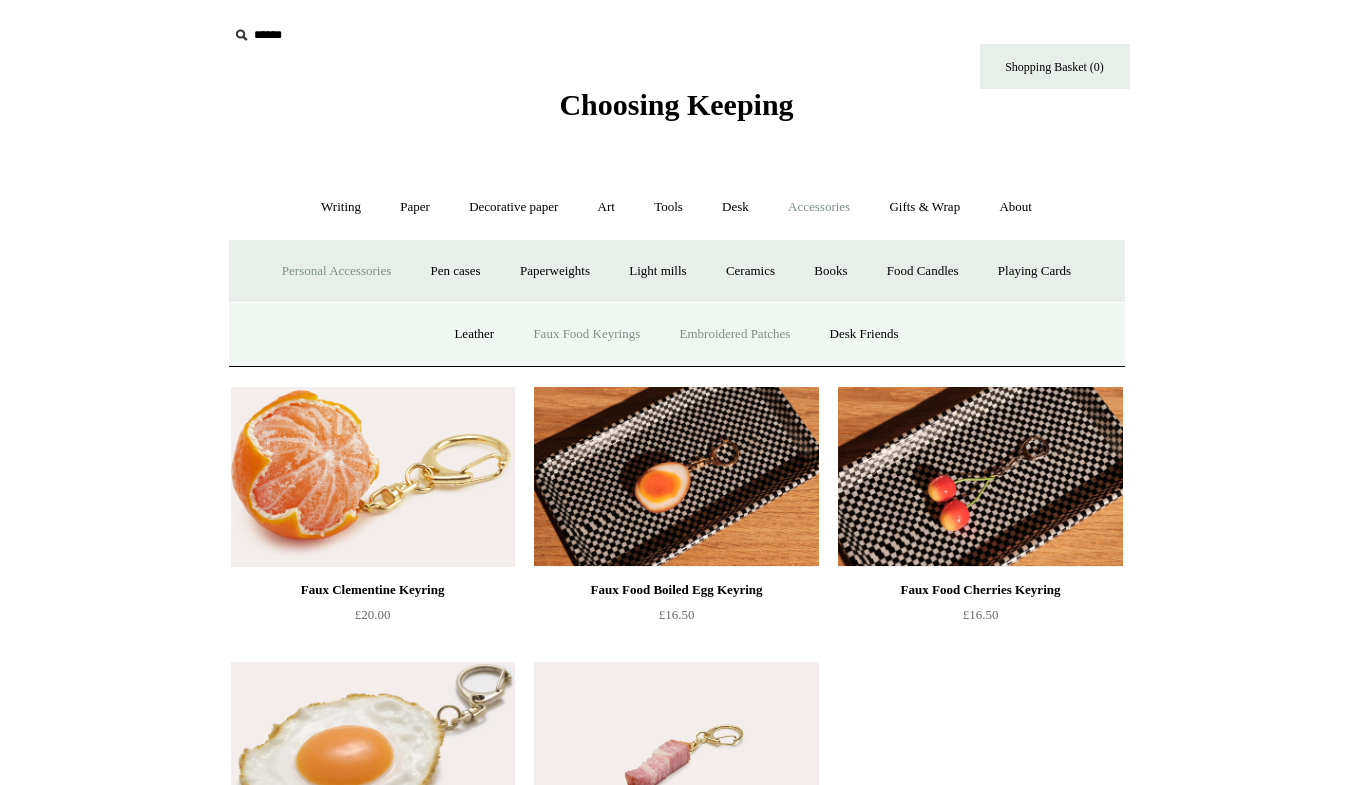 click on "Embroidered Patches" at bounding box center (735, 334) 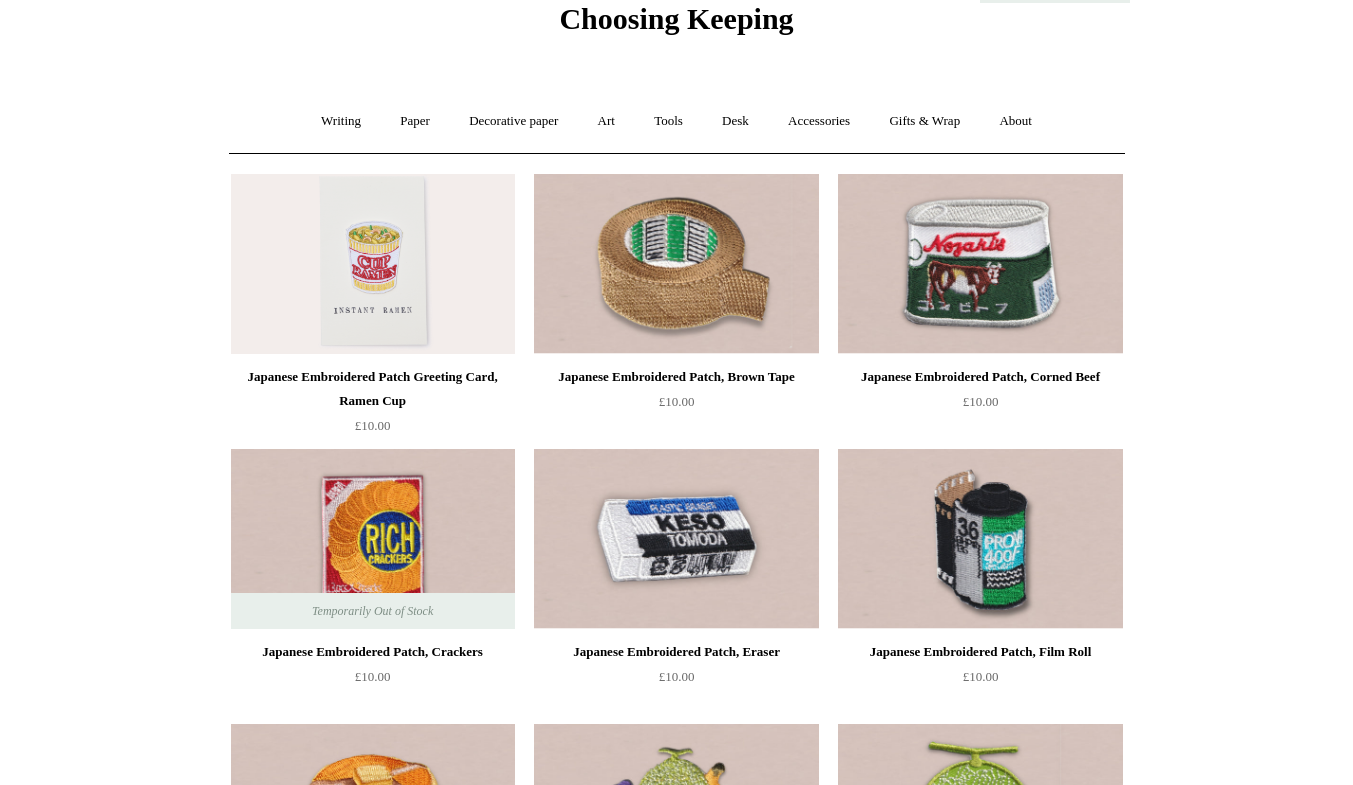 scroll, scrollTop: 0, scrollLeft: 0, axis: both 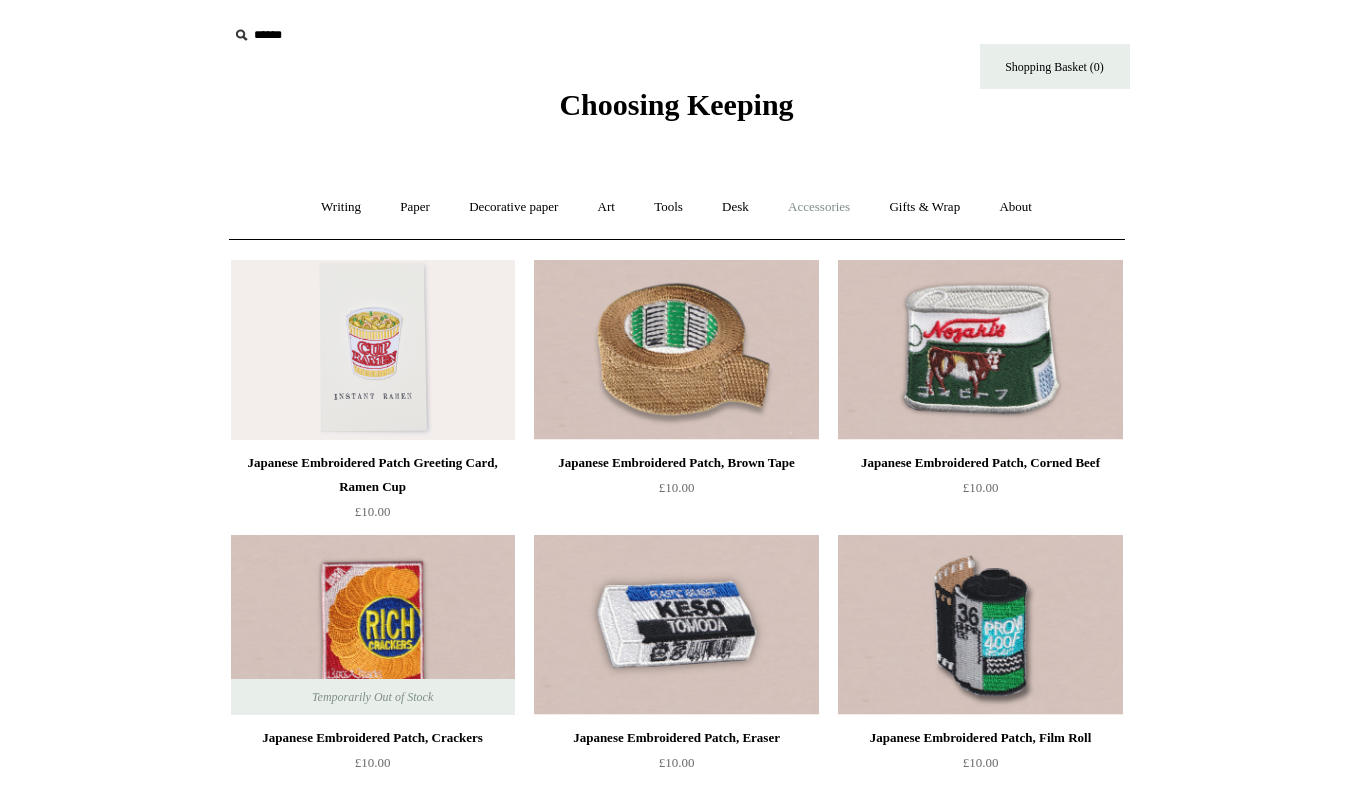 click on "Accessories +" at bounding box center [819, 207] 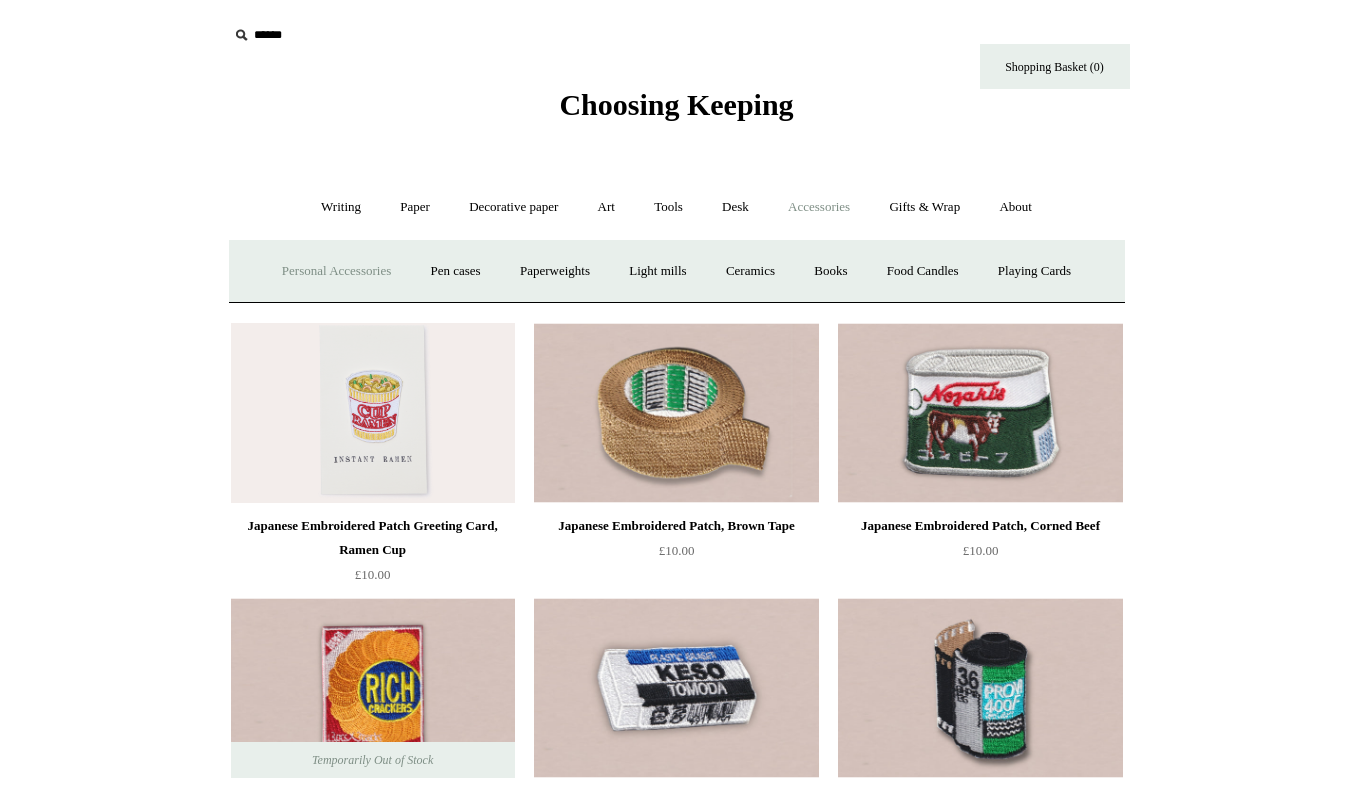 click on "Personal Accessories +" at bounding box center (336, 271) 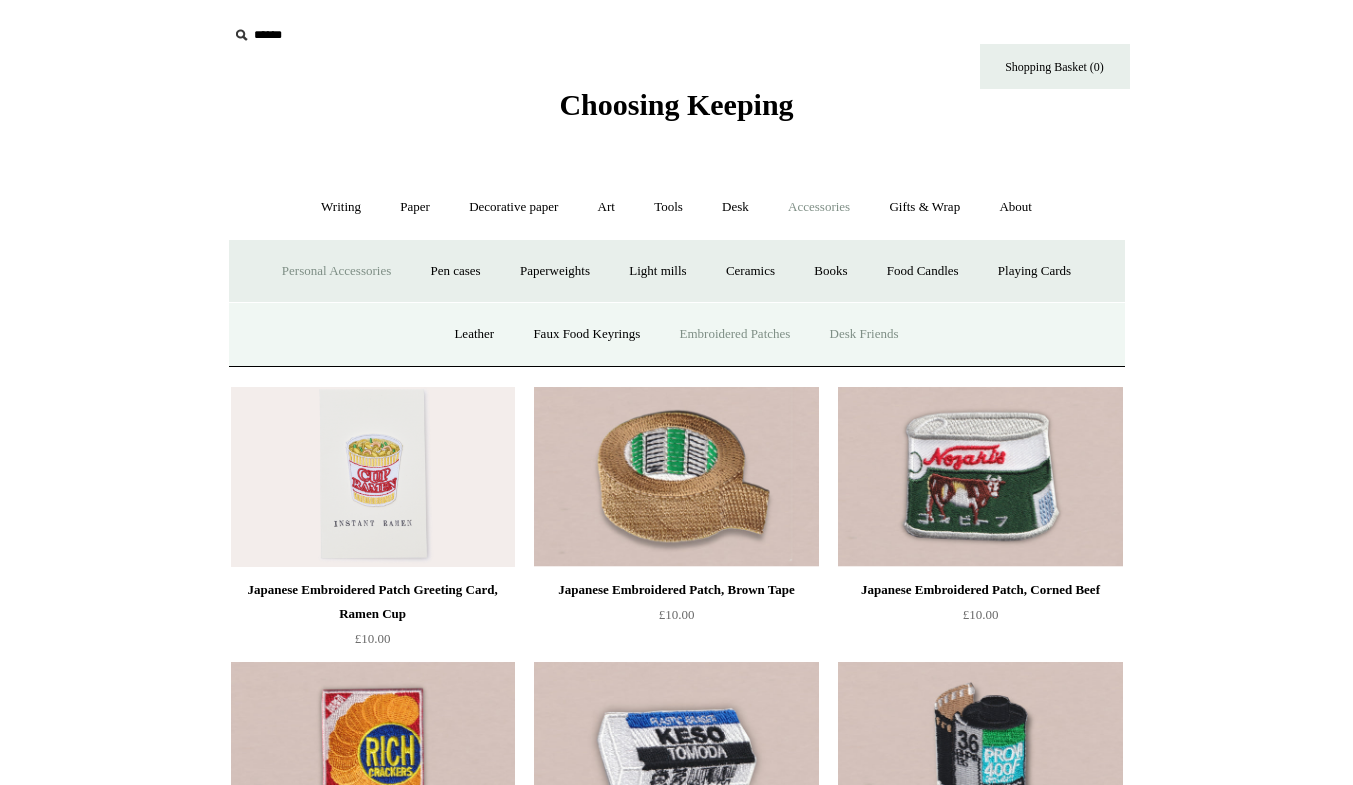 click on "Desk Friends" at bounding box center [864, 334] 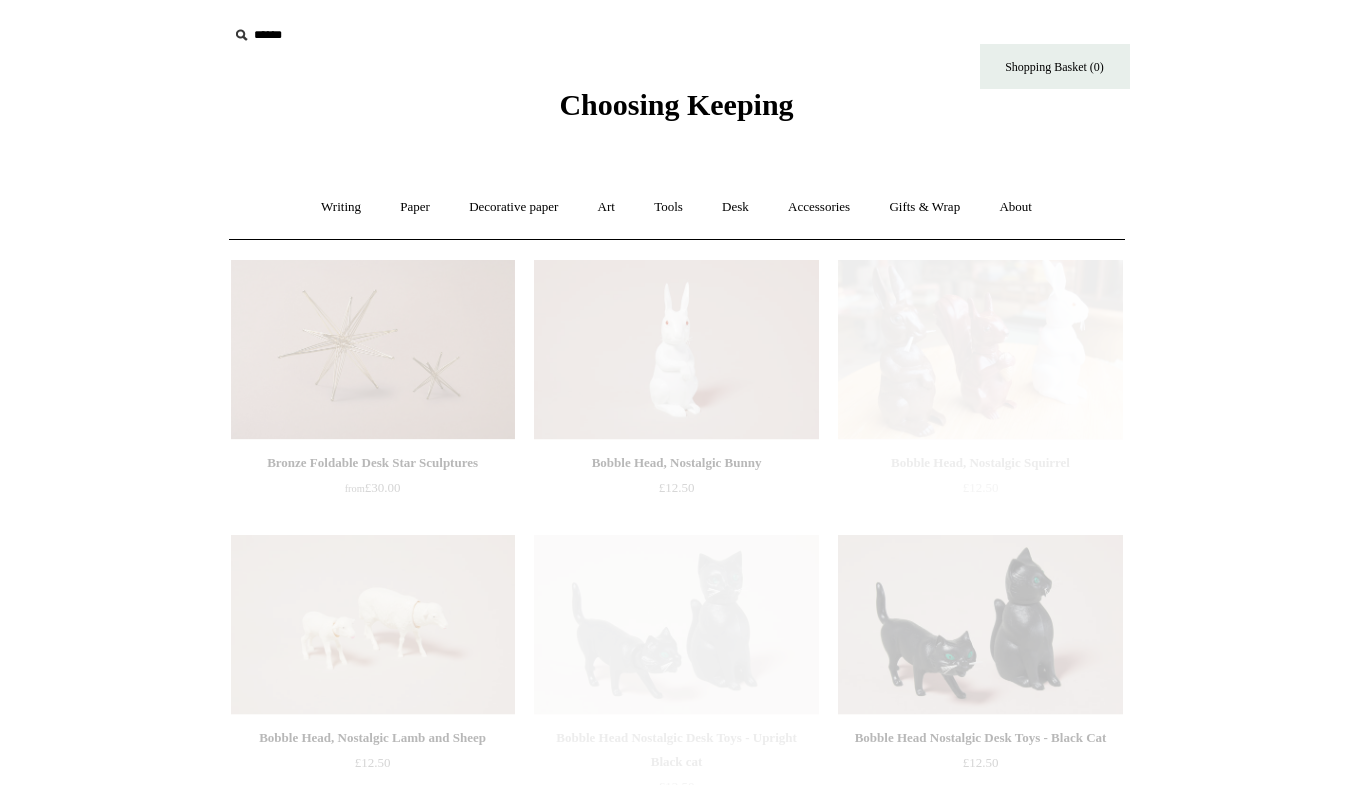 scroll, scrollTop: 0, scrollLeft: 0, axis: both 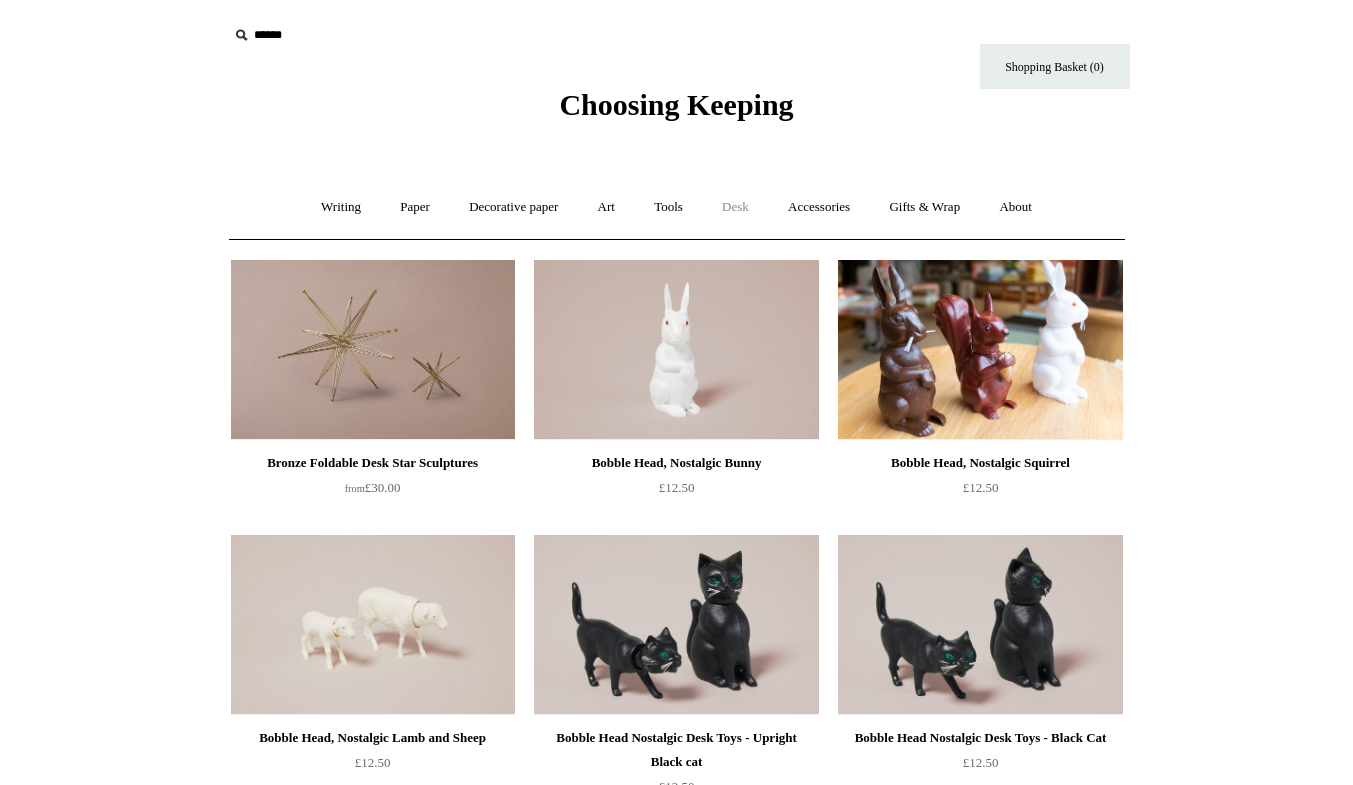 click on "Desk +" at bounding box center (735, 207) 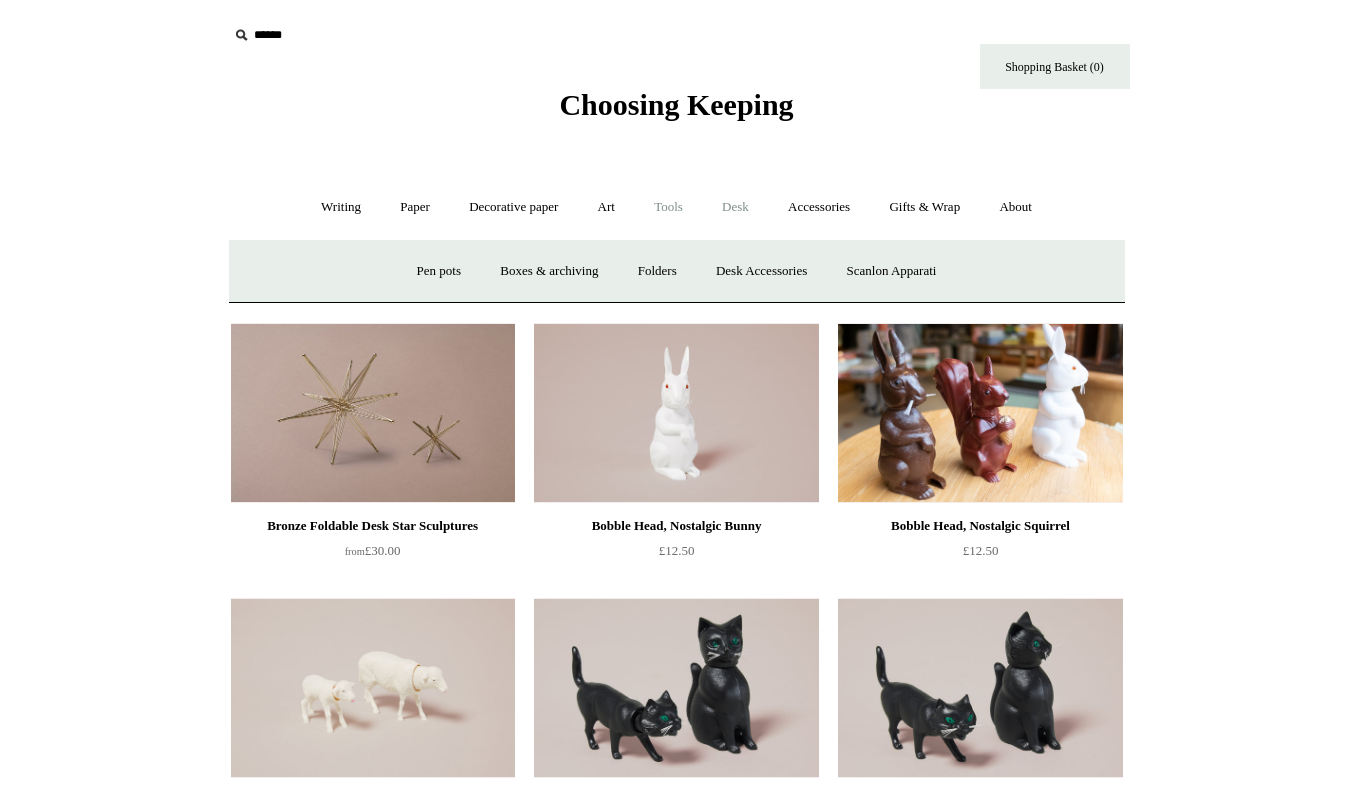click on "Tools +" at bounding box center (668, 207) 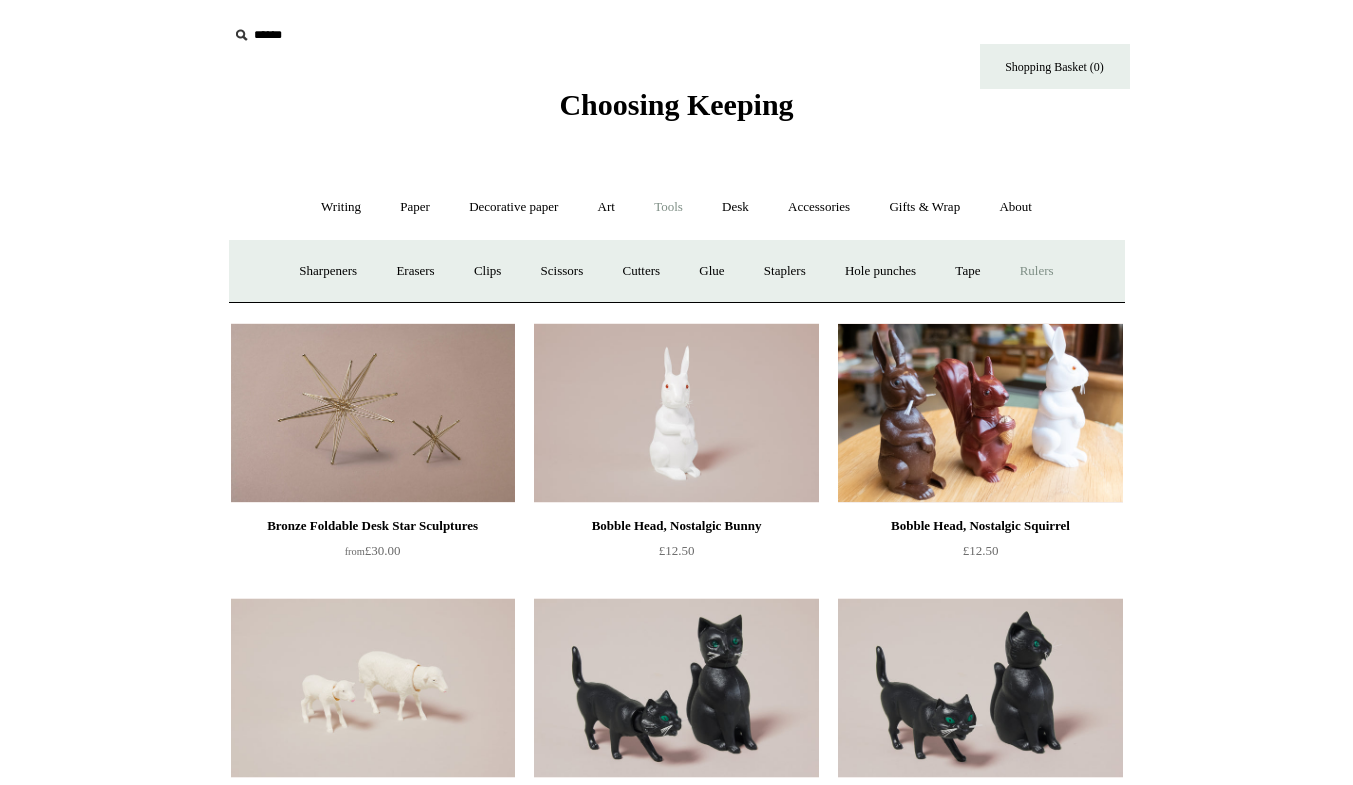 click on "Rulers" at bounding box center (1037, 271) 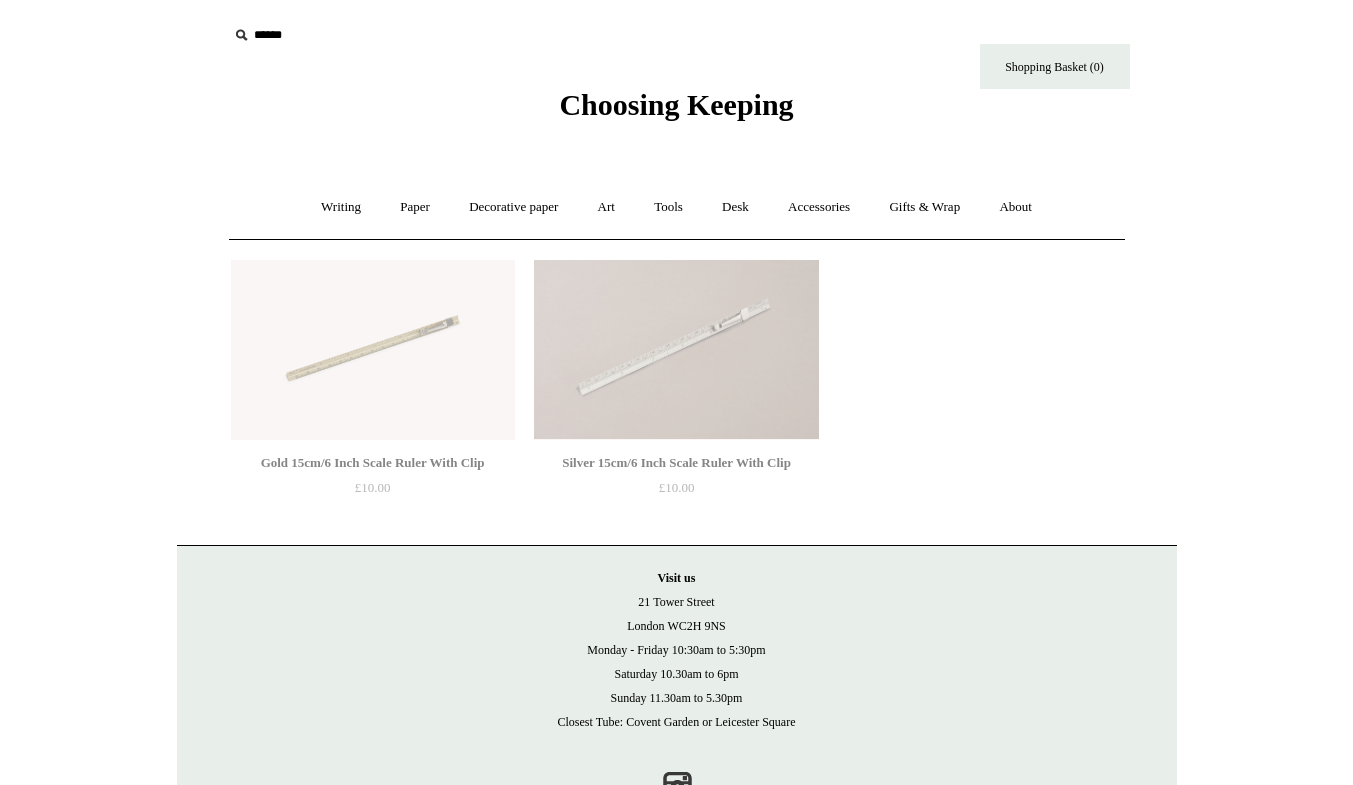 scroll, scrollTop: 0, scrollLeft: 0, axis: both 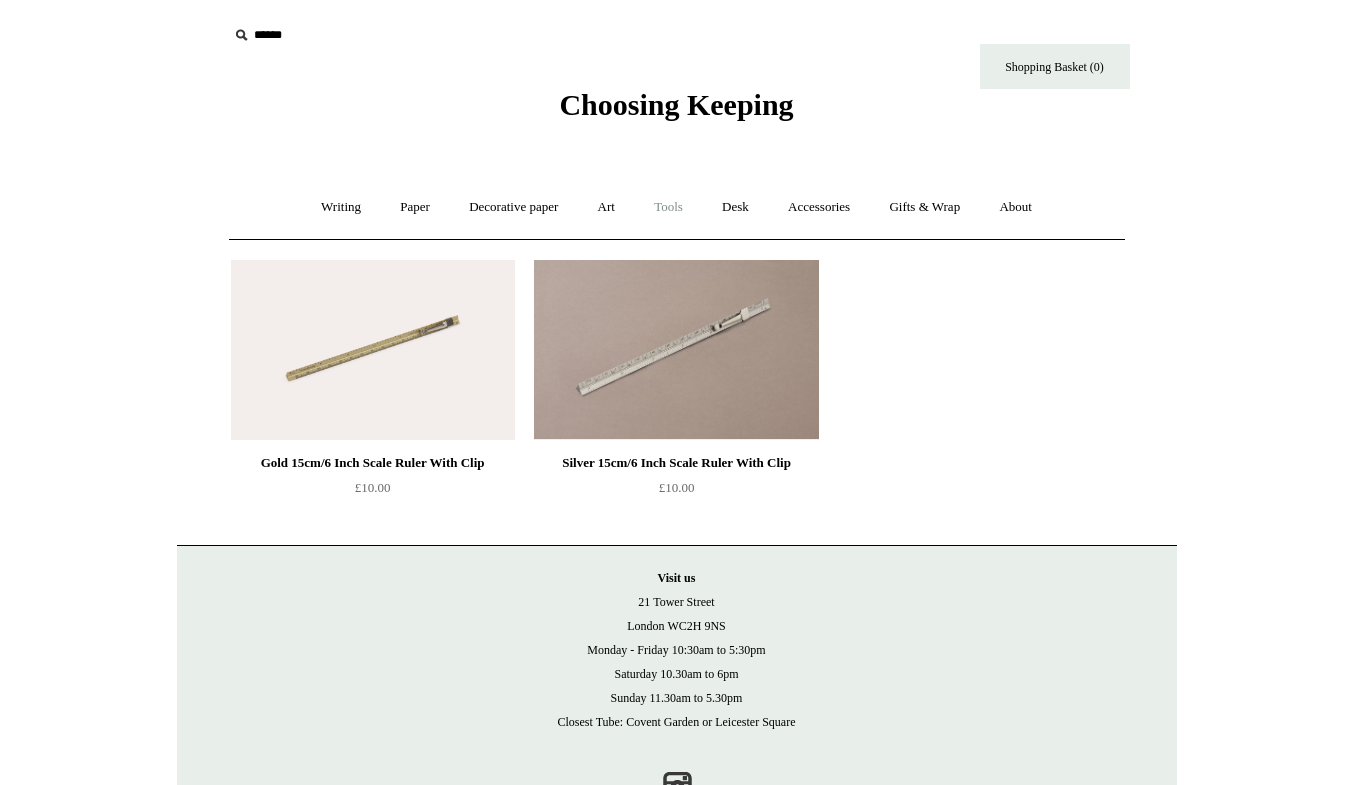 click on "Tools +" at bounding box center (668, 207) 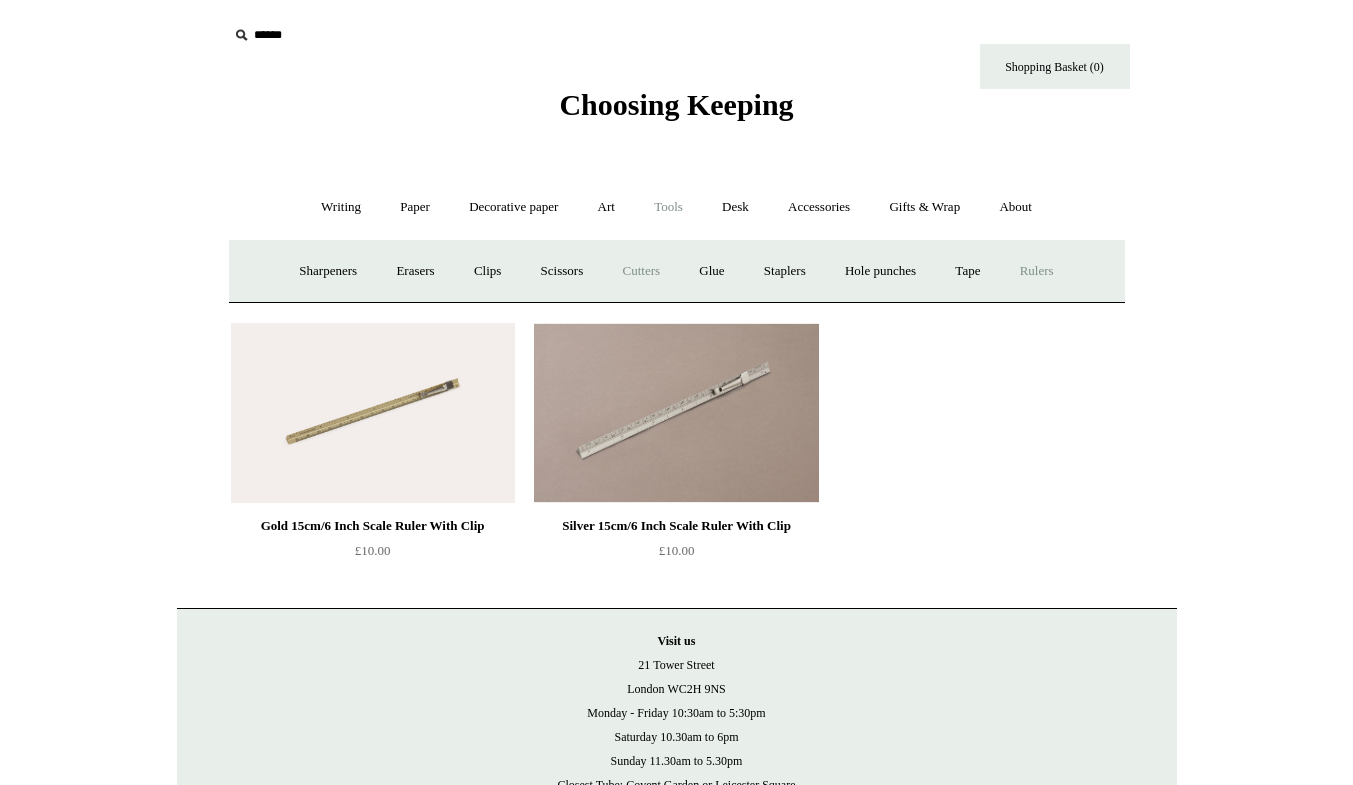 click on "Cutters" at bounding box center (641, 271) 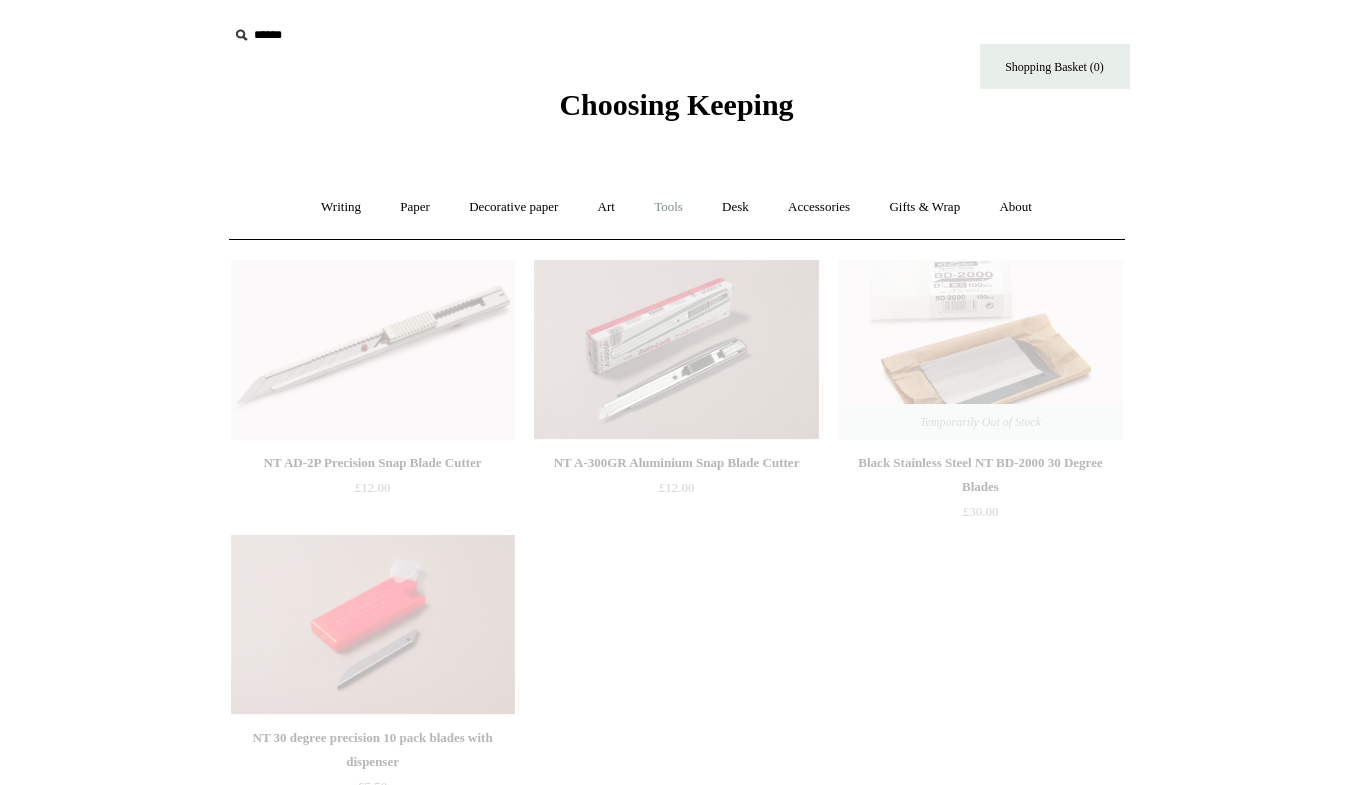 scroll, scrollTop: 0, scrollLeft: 0, axis: both 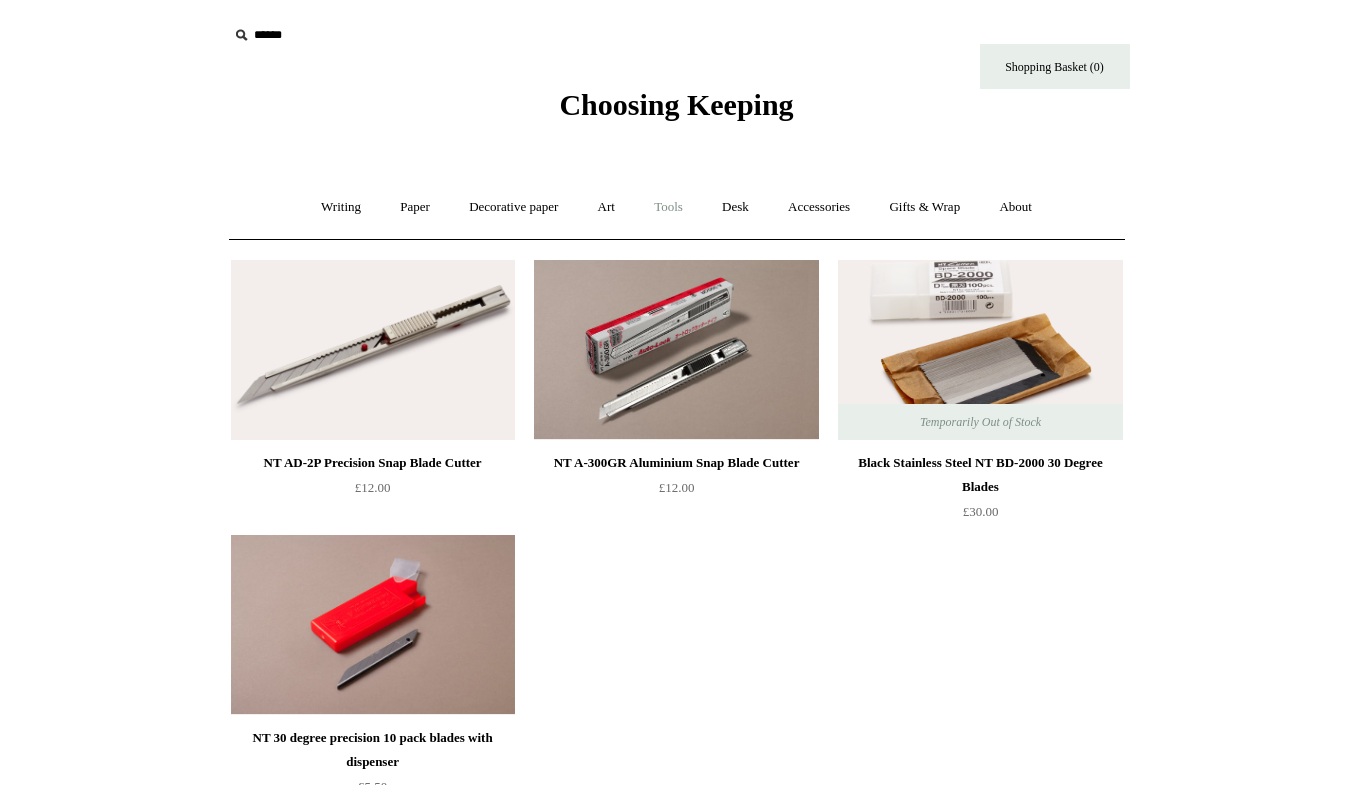 click on "Tools +" at bounding box center [668, 207] 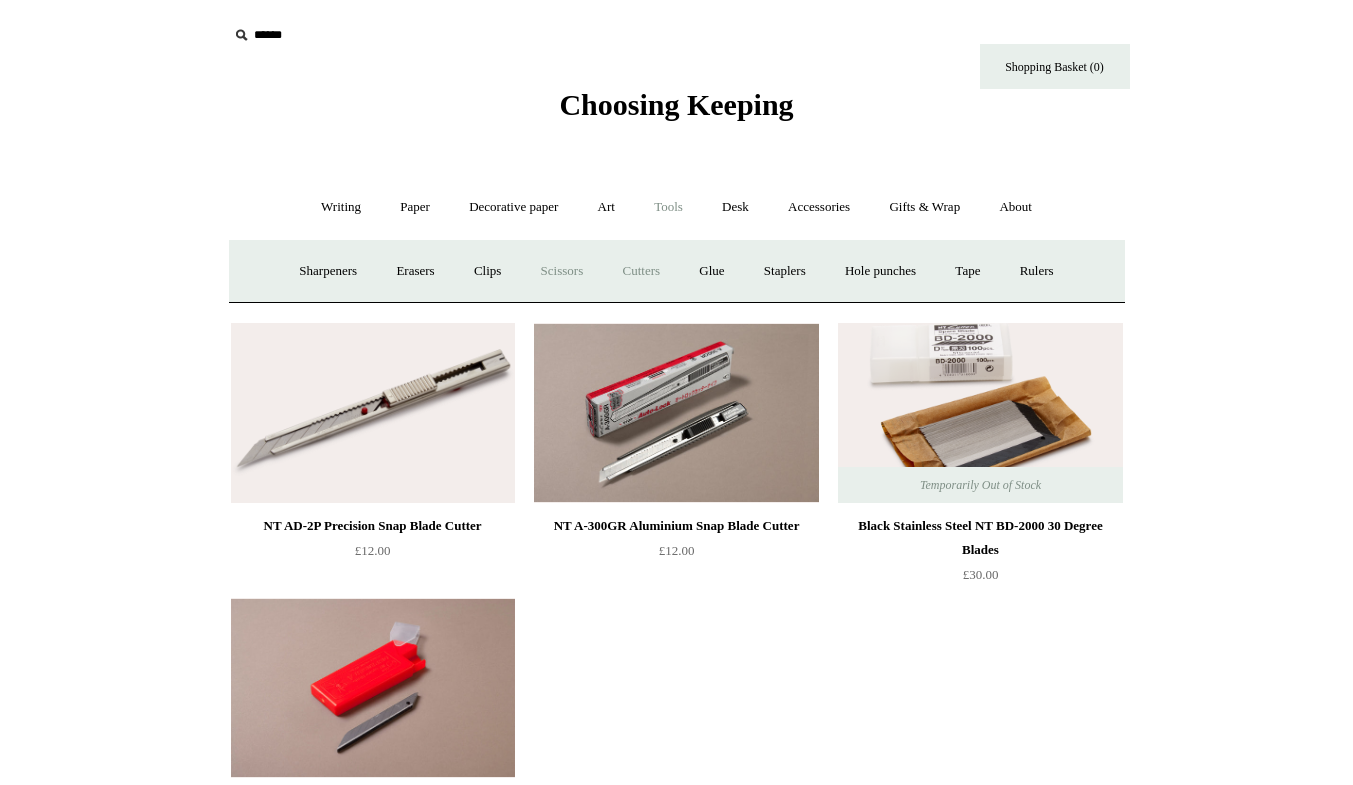 click on "Scissors" at bounding box center [562, 271] 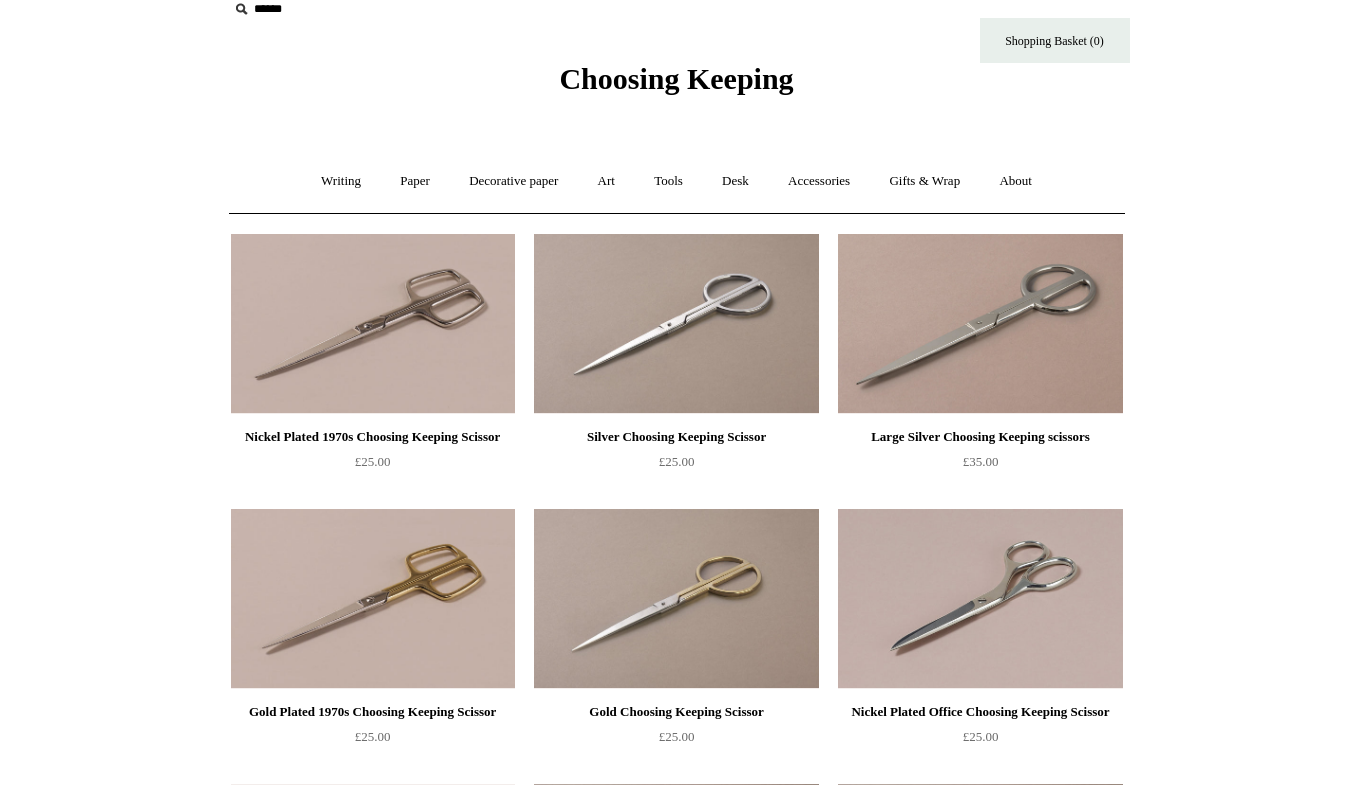 scroll, scrollTop: 0, scrollLeft: 0, axis: both 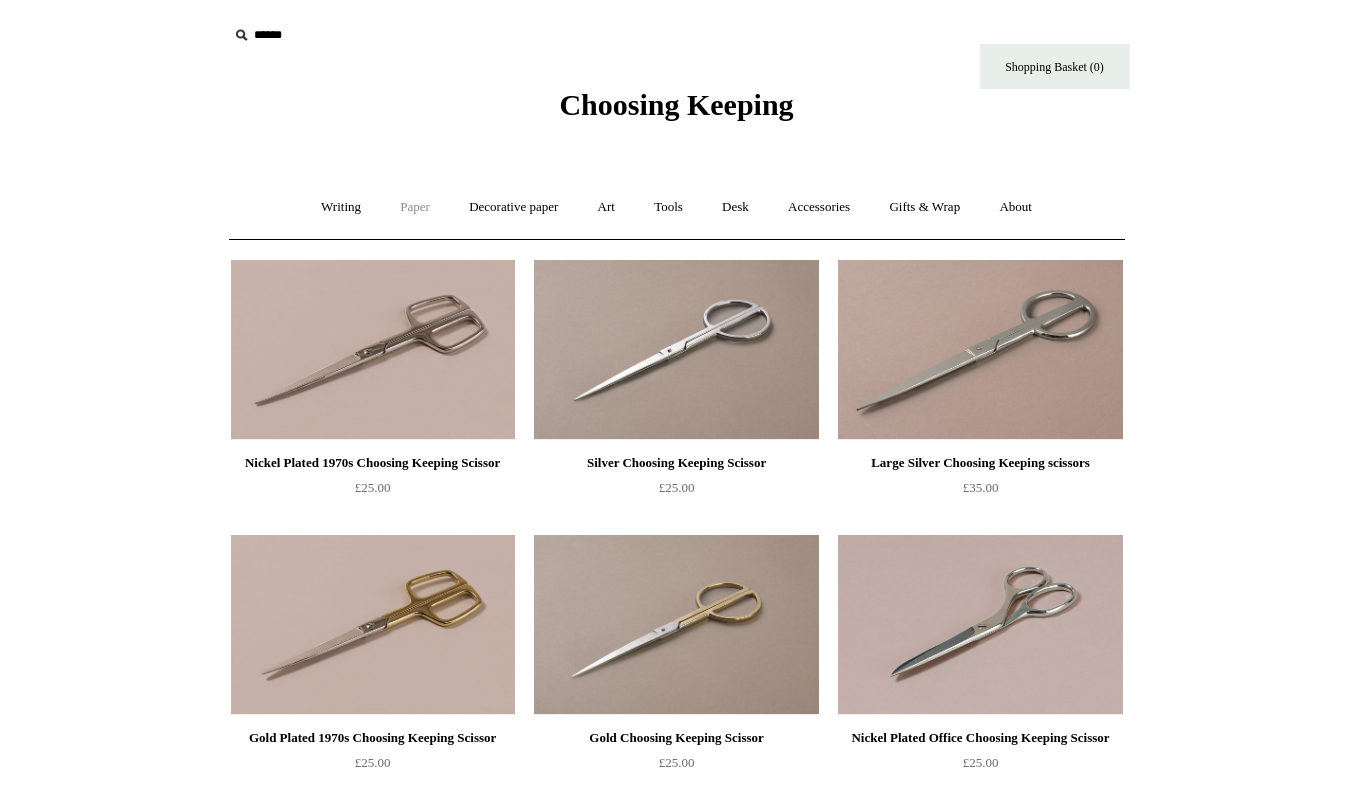 click on "Paper +" at bounding box center [415, 207] 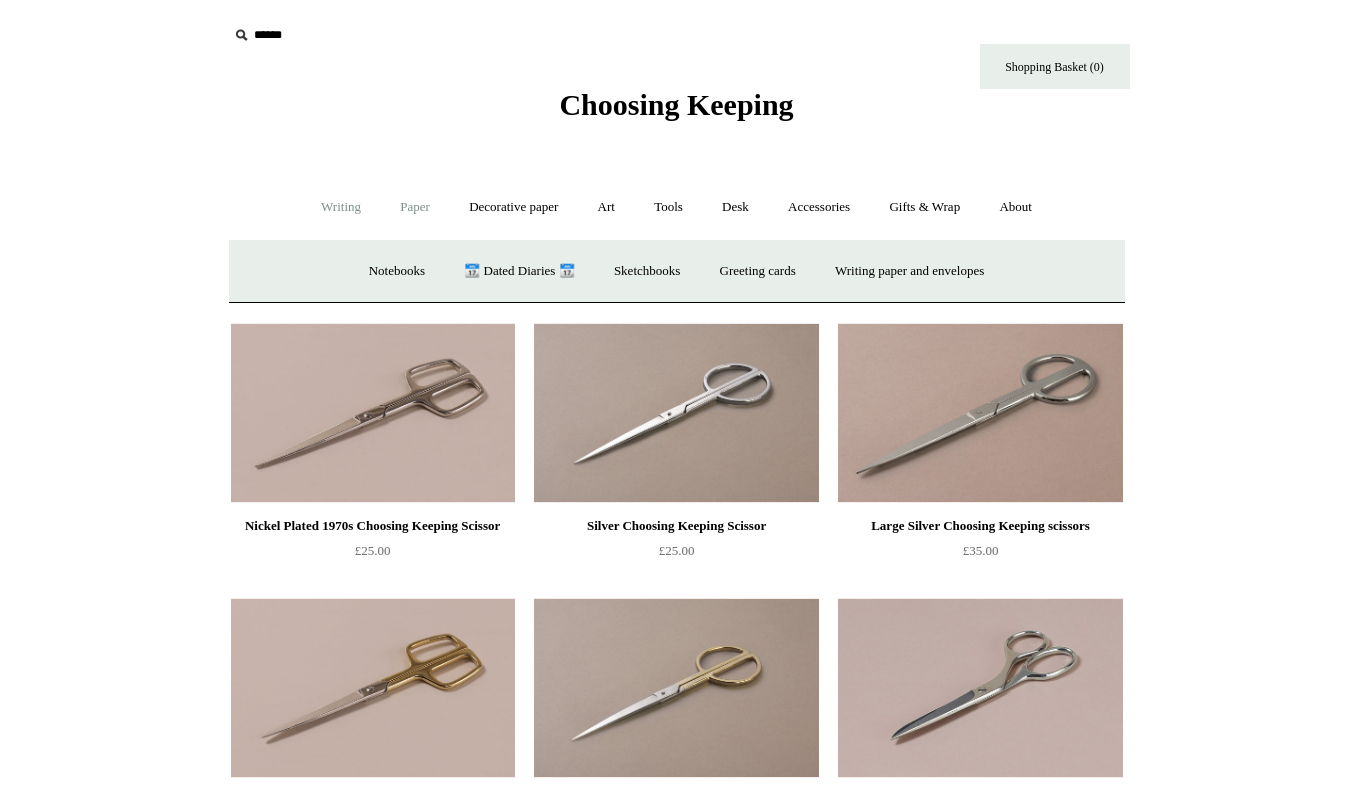 click on "Writing +" at bounding box center (341, 207) 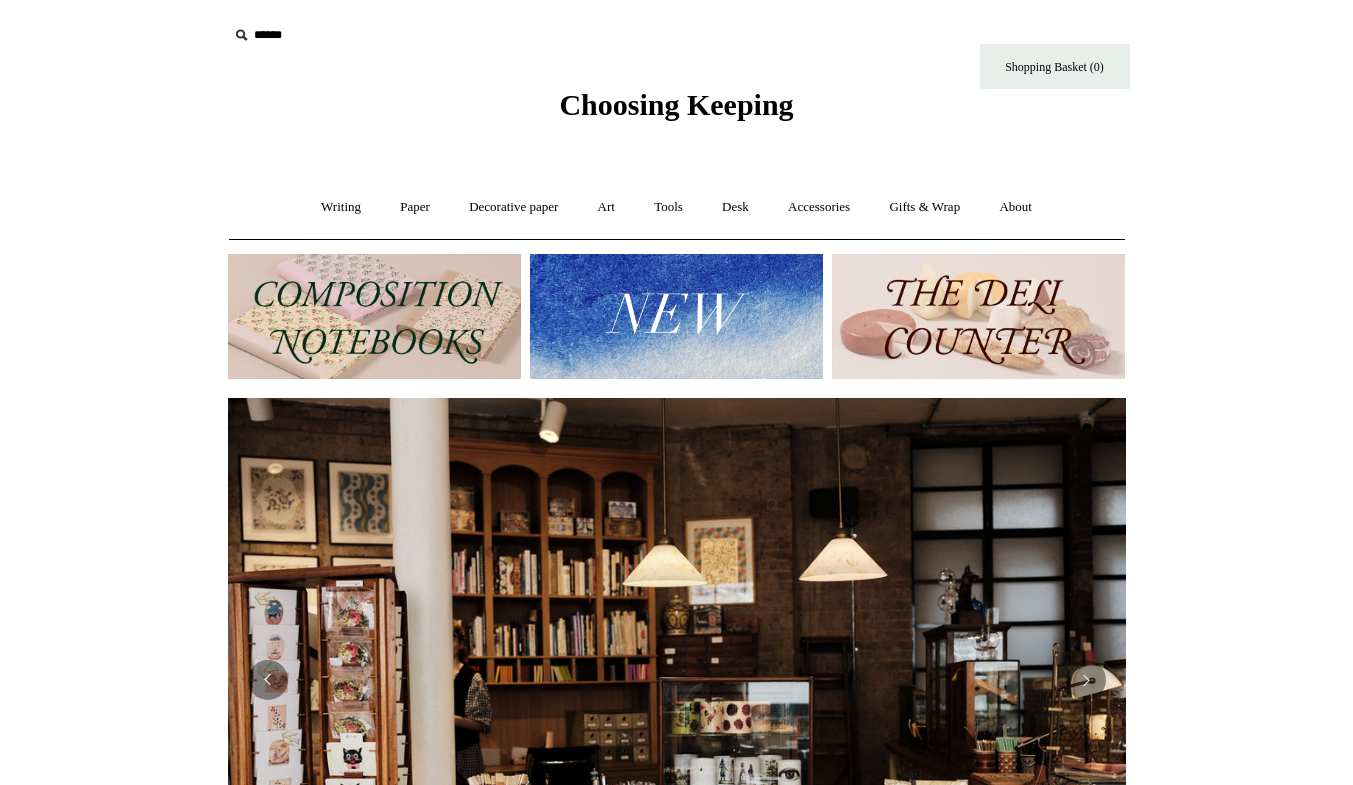 scroll, scrollTop: 0, scrollLeft: 0, axis: both 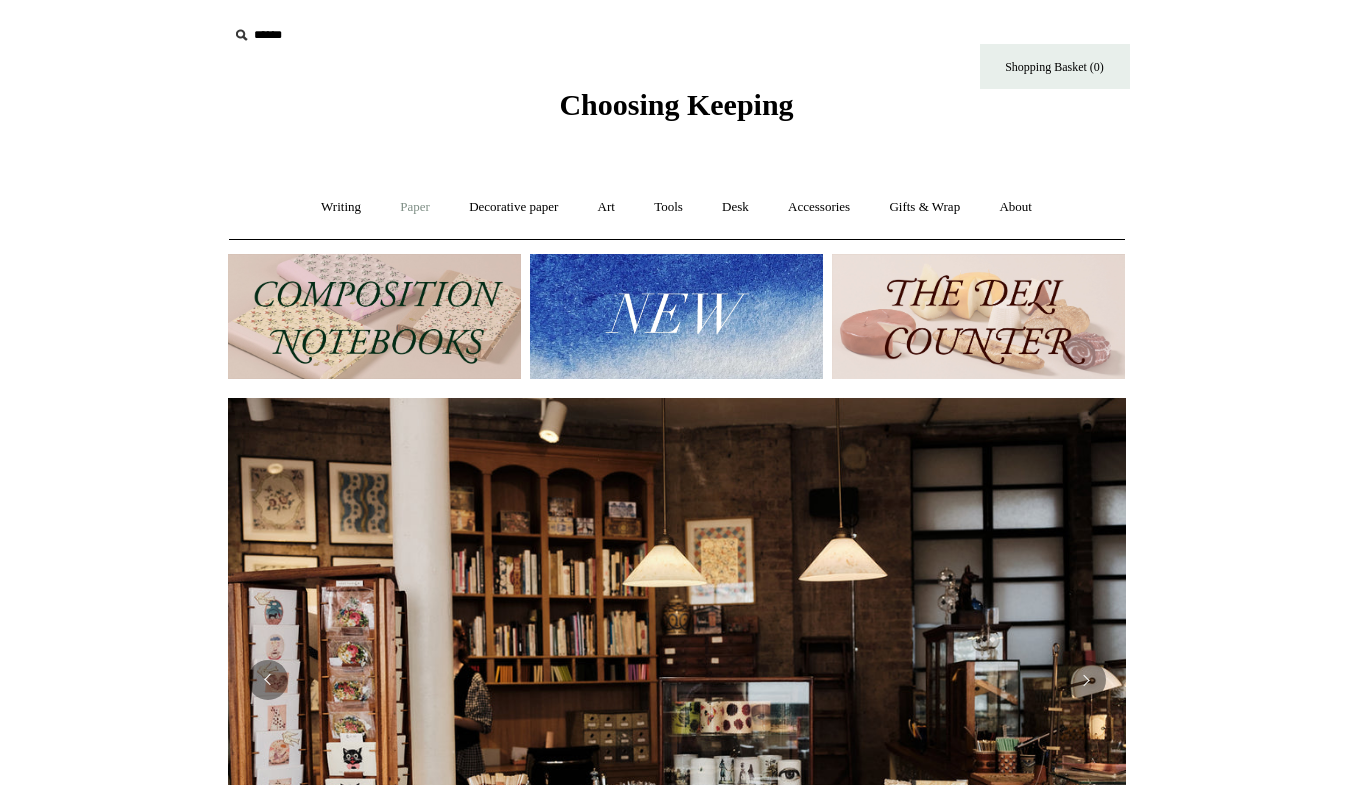 click on "Paper +" at bounding box center (415, 207) 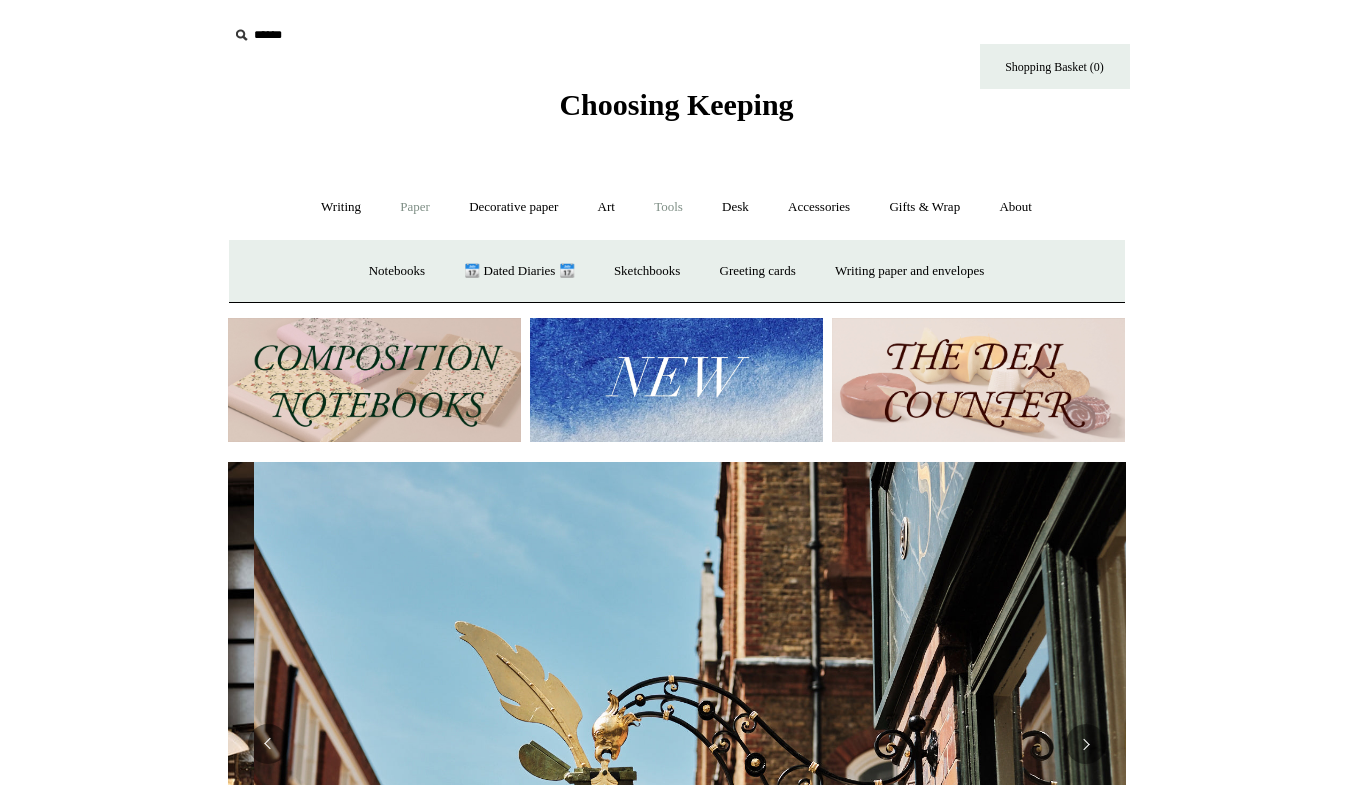 scroll, scrollTop: 0, scrollLeft: 898, axis: horizontal 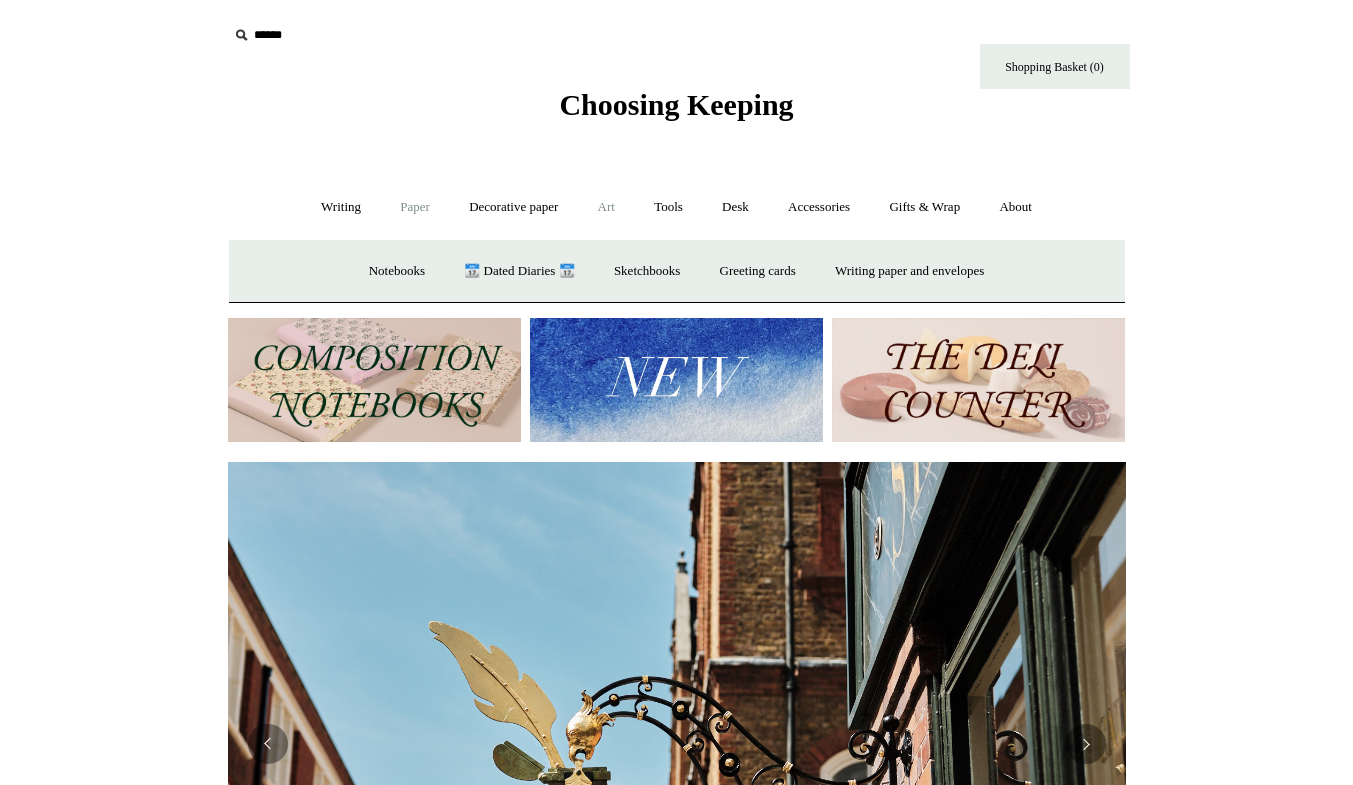 click on "Art +" at bounding box center (606, 207) 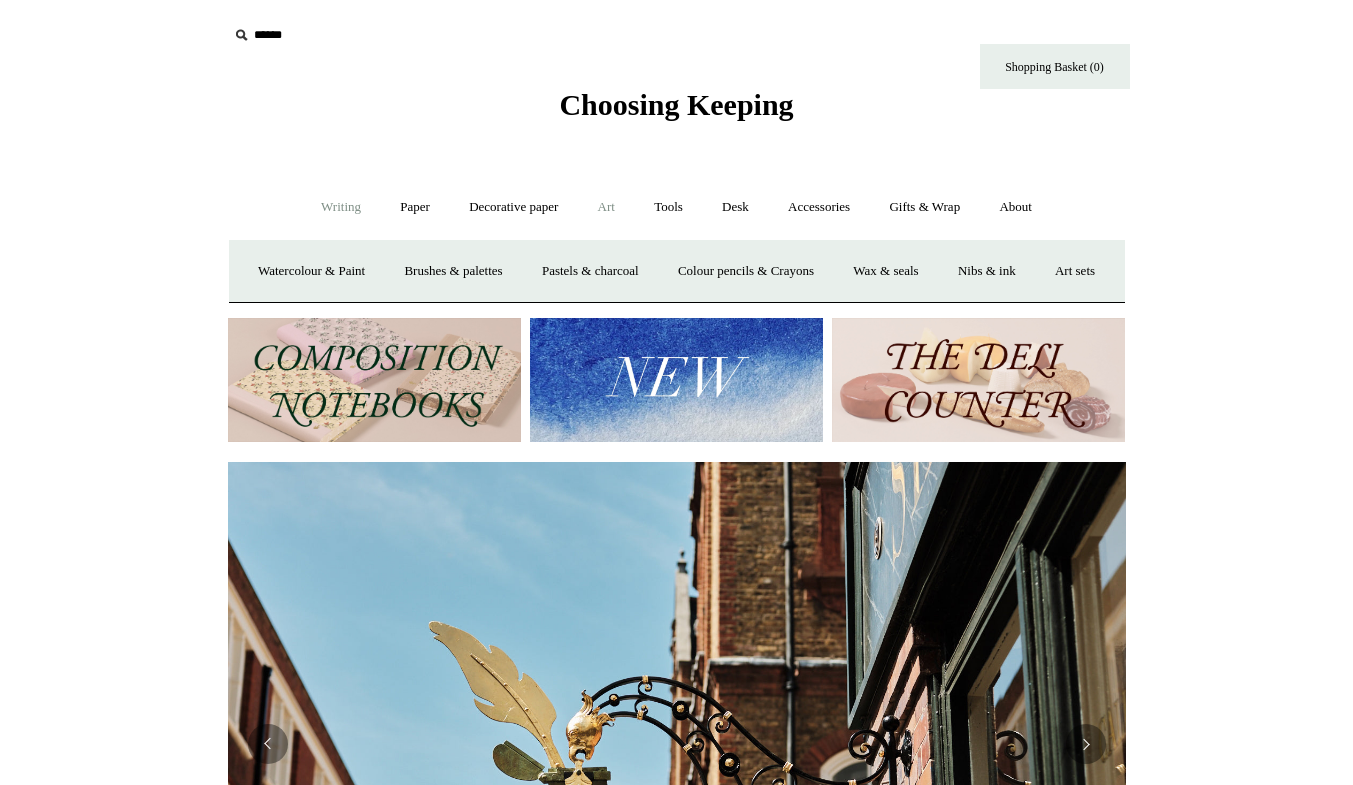 click on "Writing +" at bounding box center [341, 207] 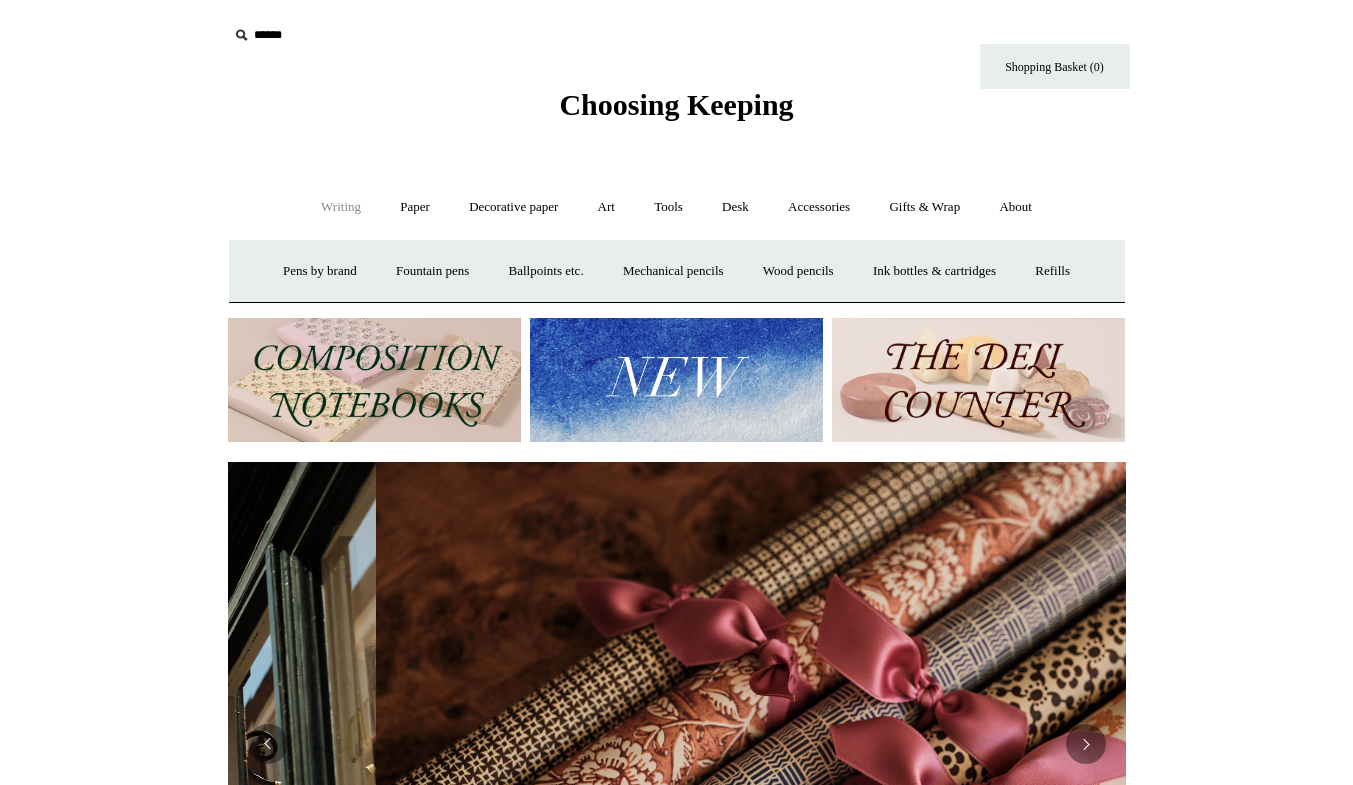 scroll, scrollTop: 0, scrollLeft: 1796, axis: horizontal 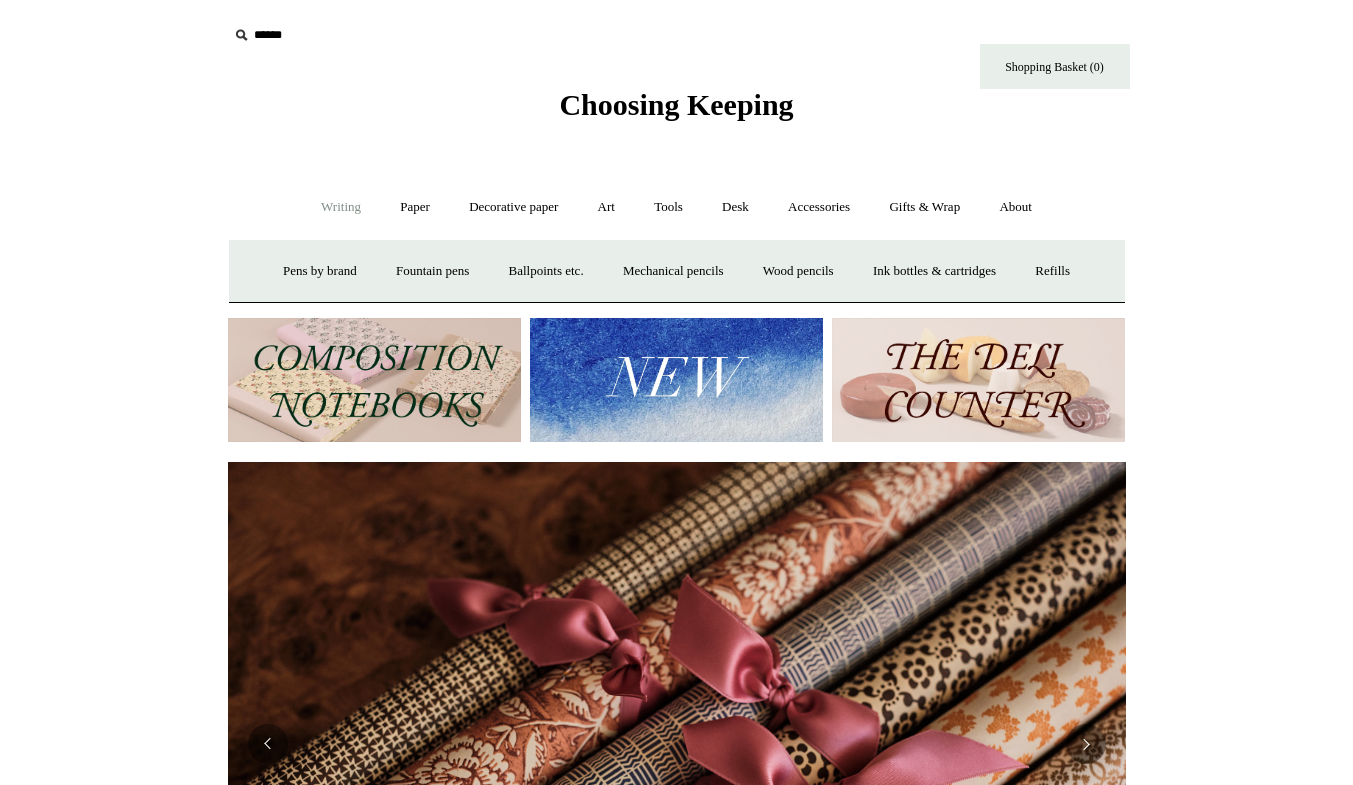 click at bounding box center (351, 35) 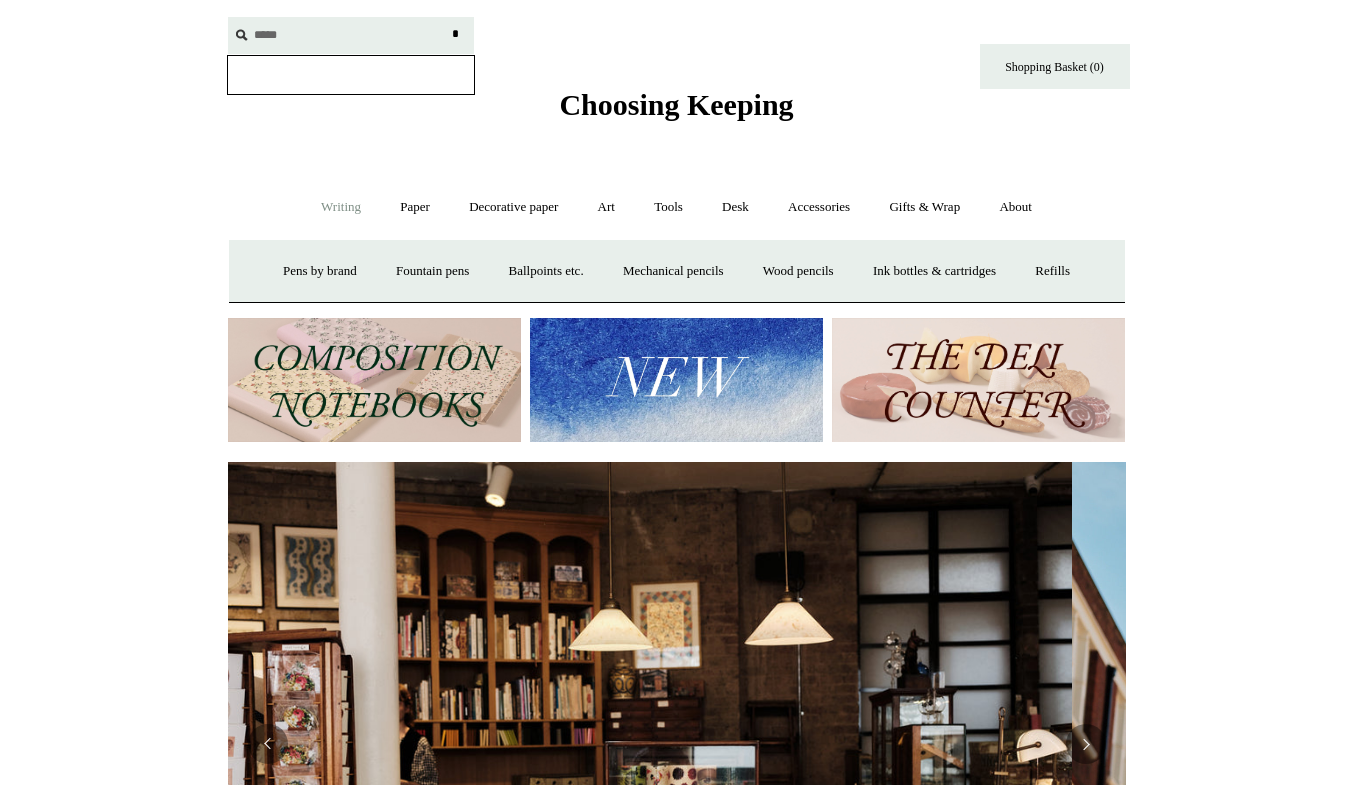 scroll, scrollTop: 0, scrollLeft: 0, axis: both 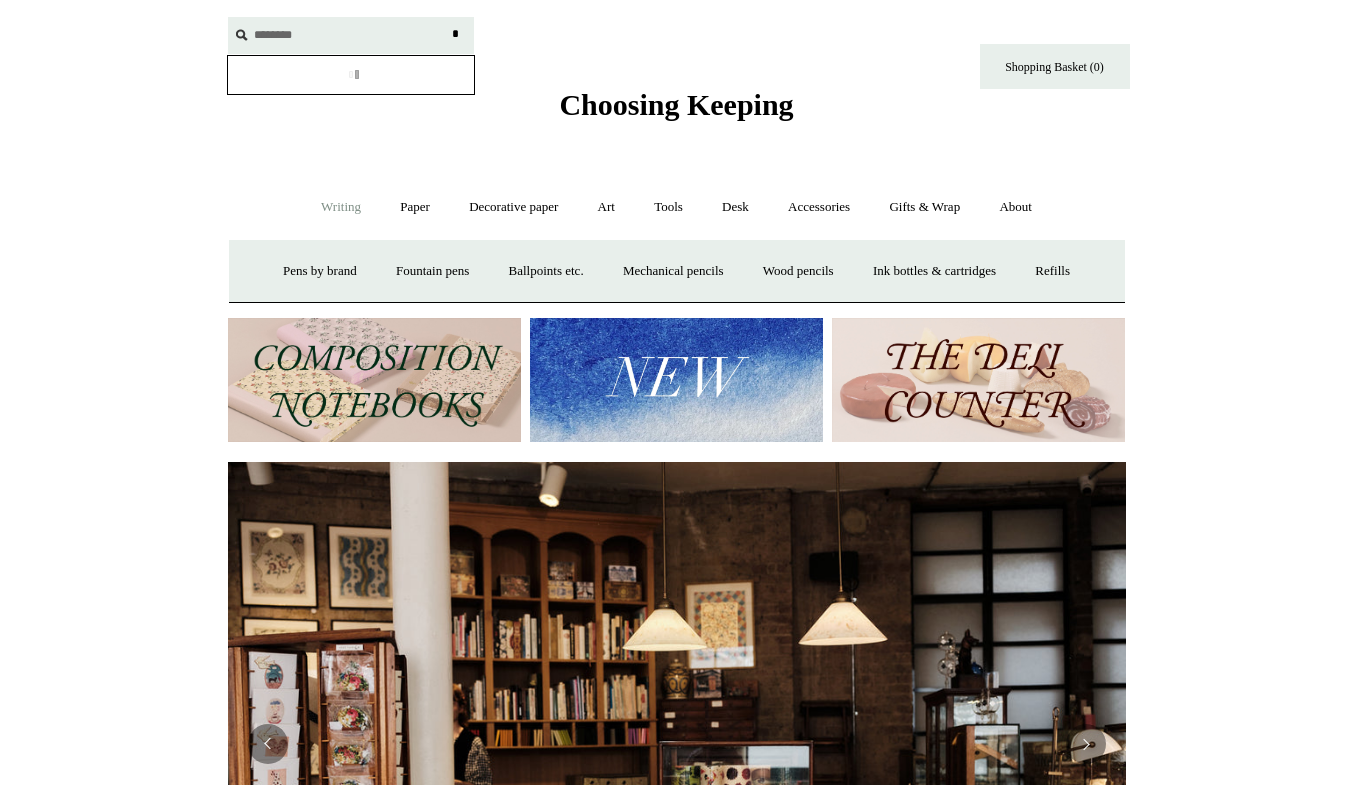type on "********" 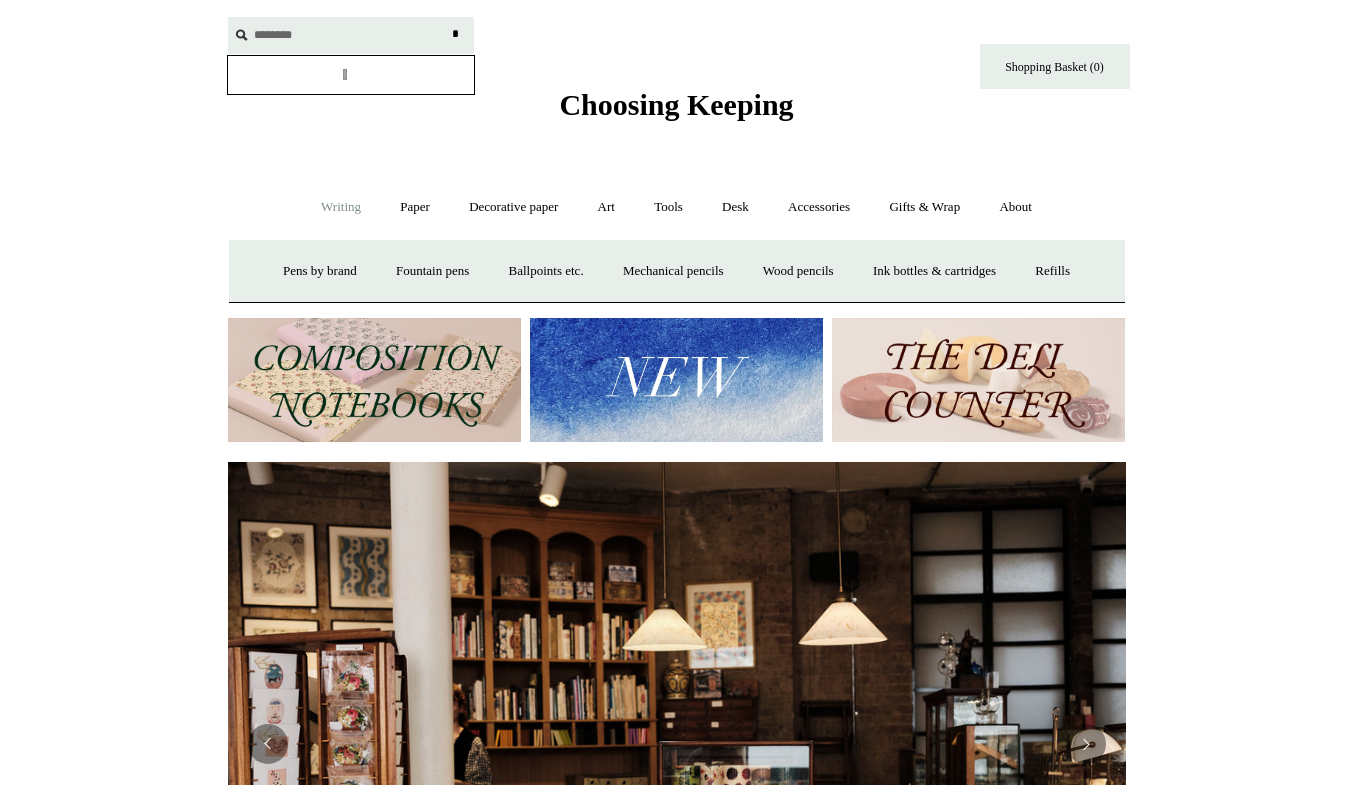 click on "*" at bounding box center [456, 34] 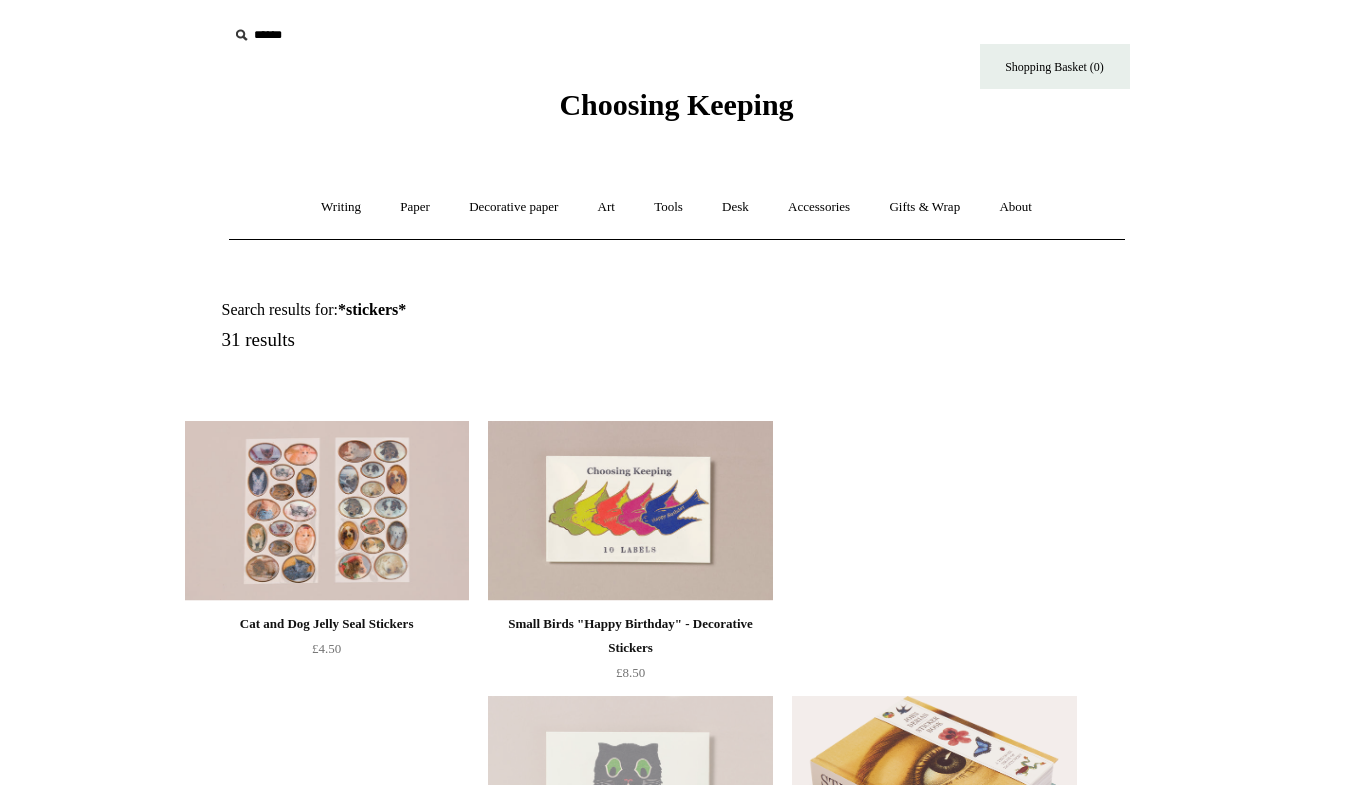 scroll, scrollTop: 0, scrollLeft: 0, axis: both 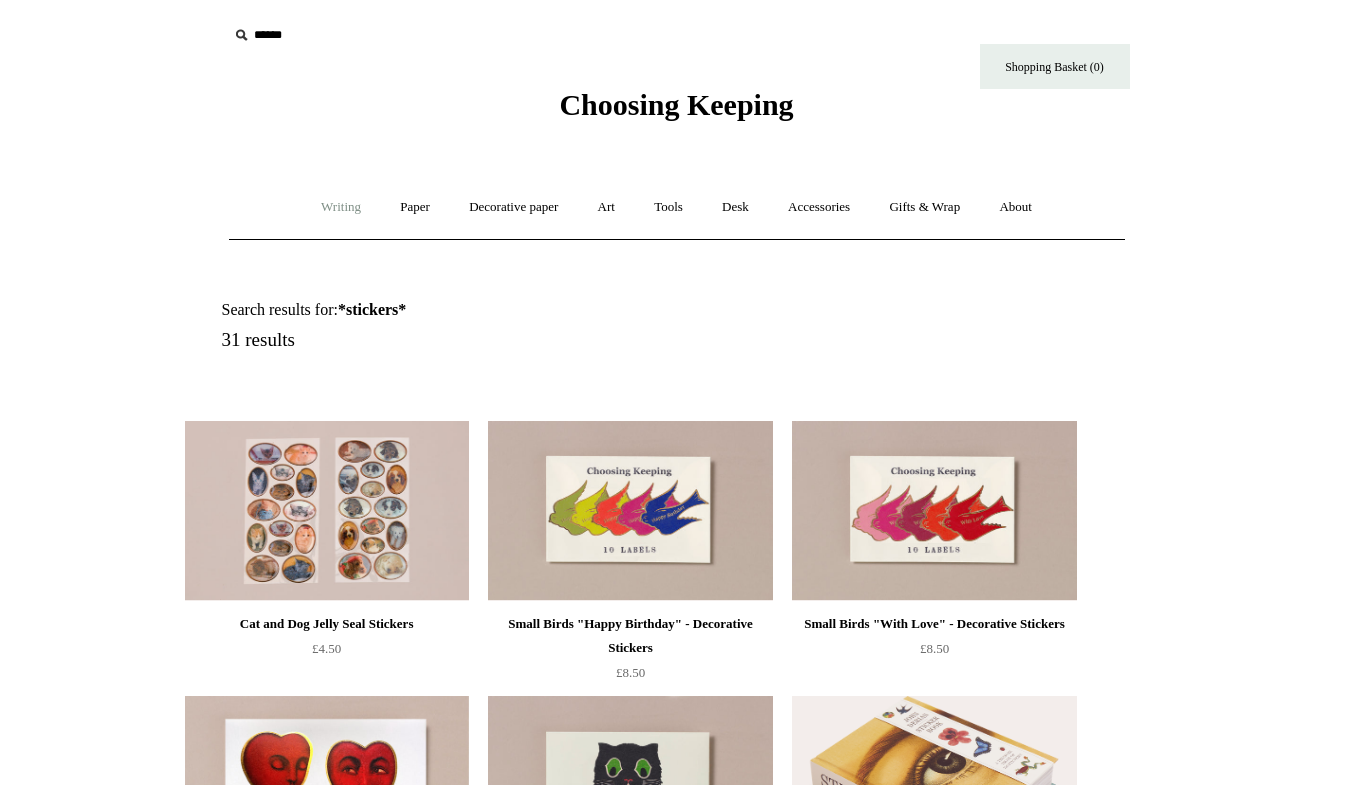 click on "Writing +" at bounding box center (341, 207) 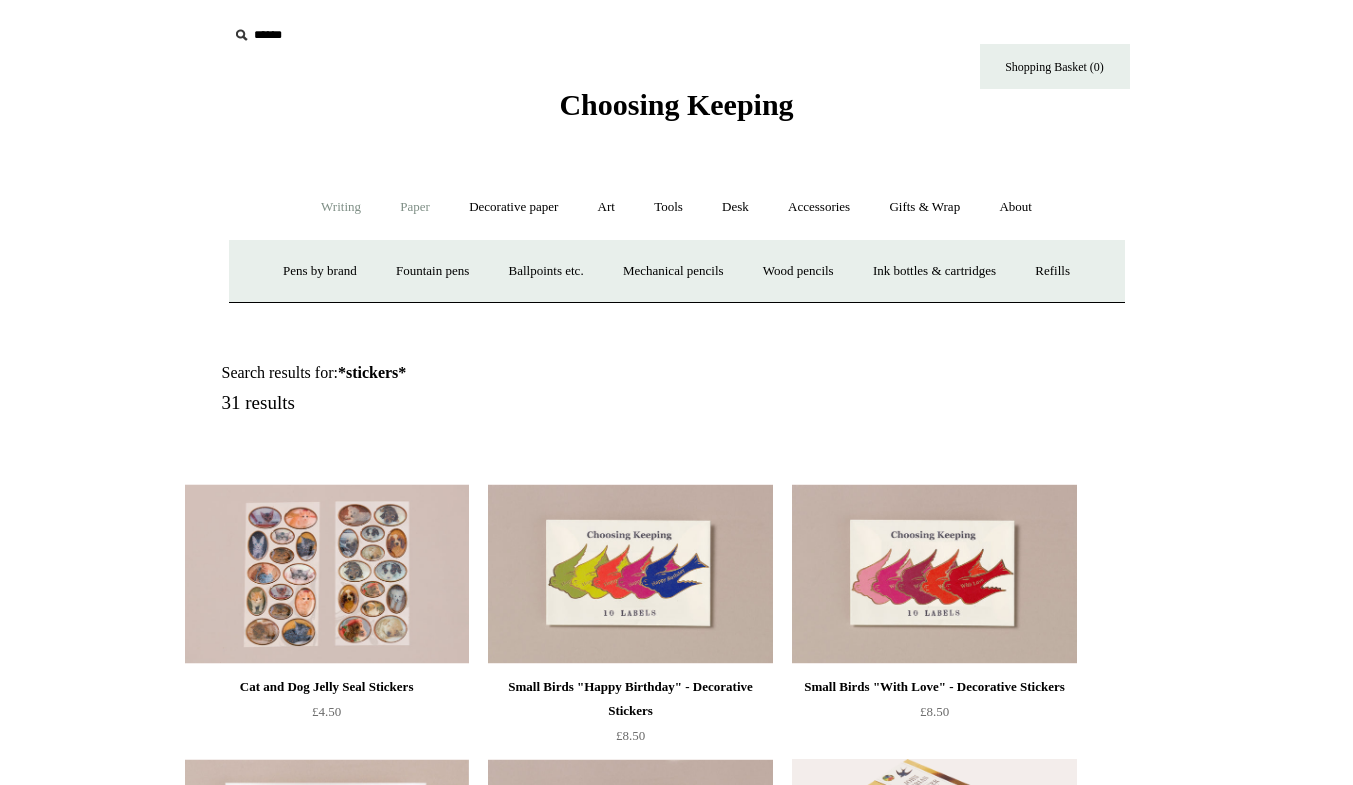 click on "Paper +" at bounding box center (415, 207) 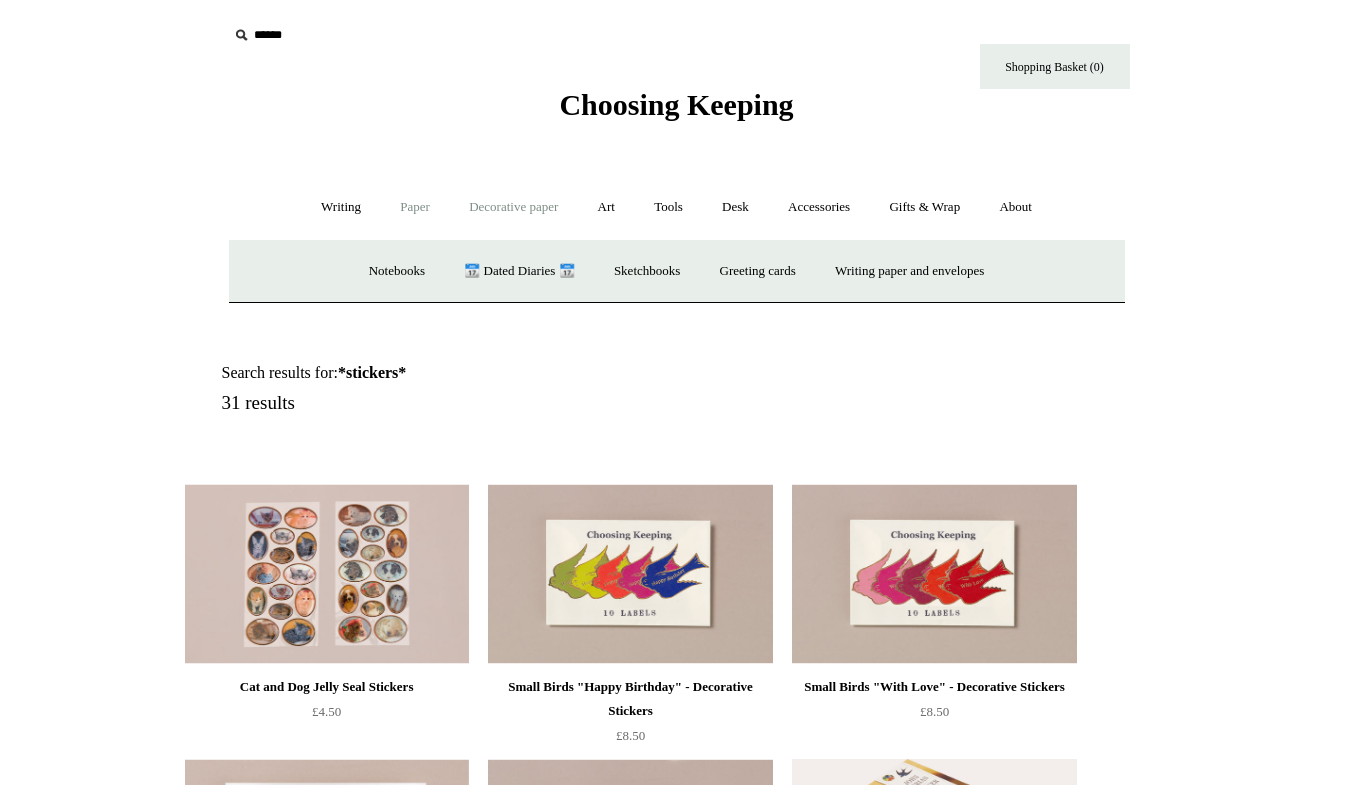 click on "Decorative paper +" at bounding box center (513, 207) 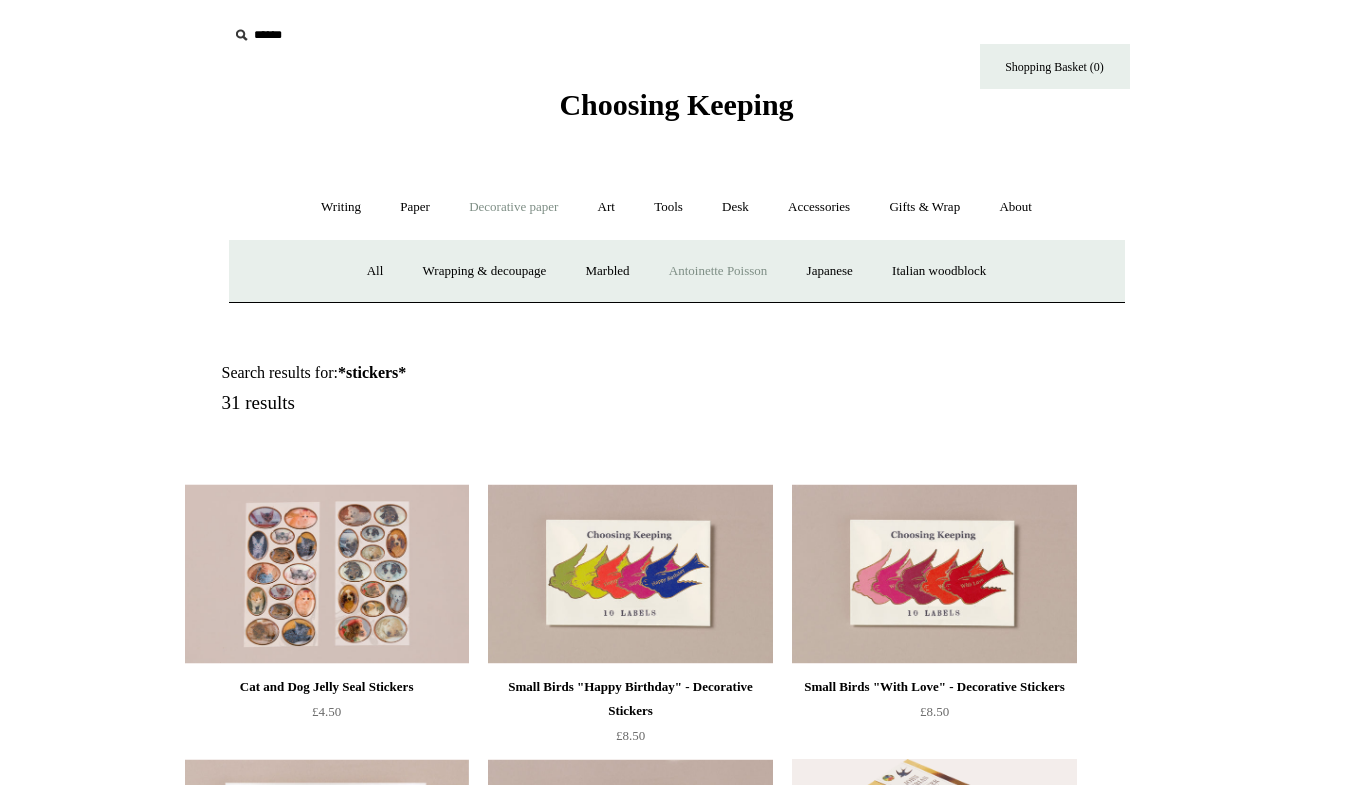 click on "Antoinette Poisson" at bounding box center (718, 271) 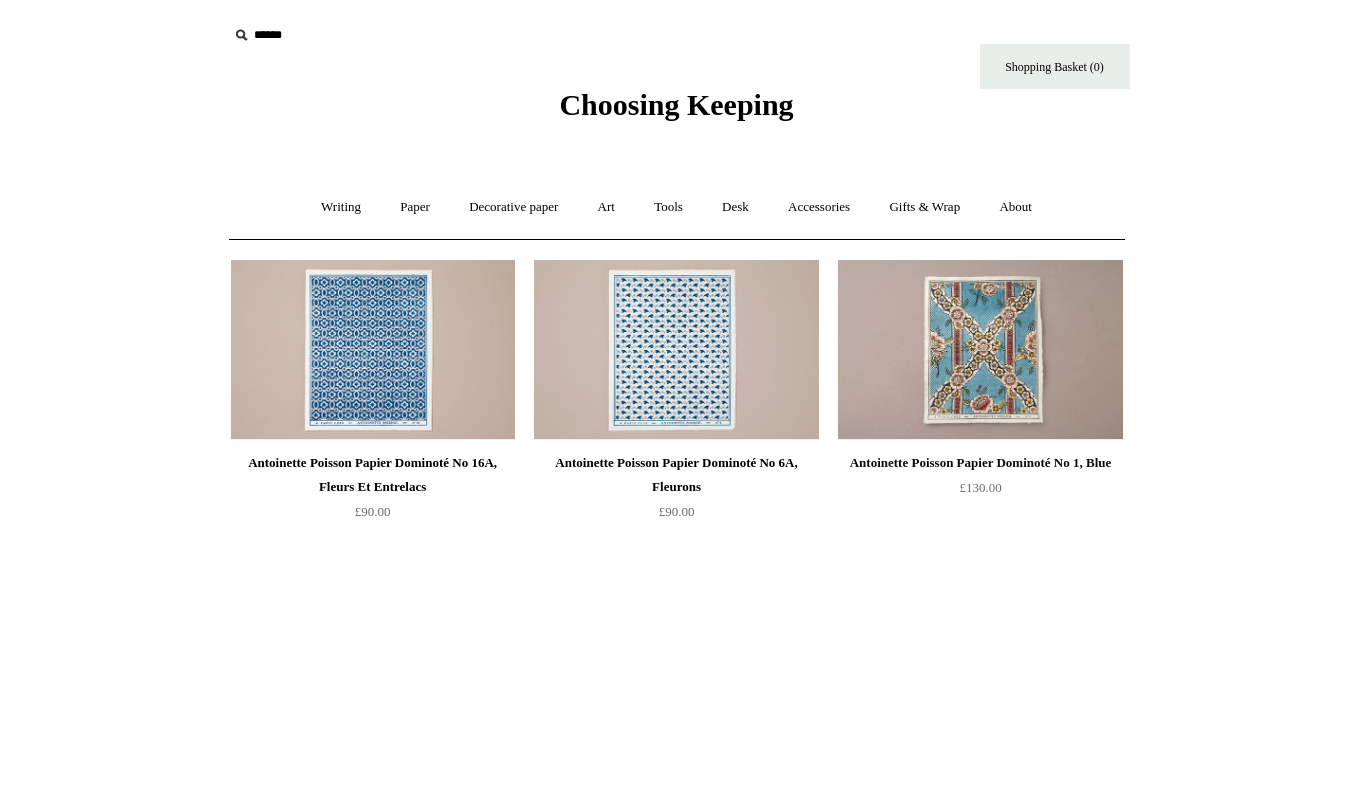 scroll, scrollTop: 0, scrollLeft: 0, axis: both 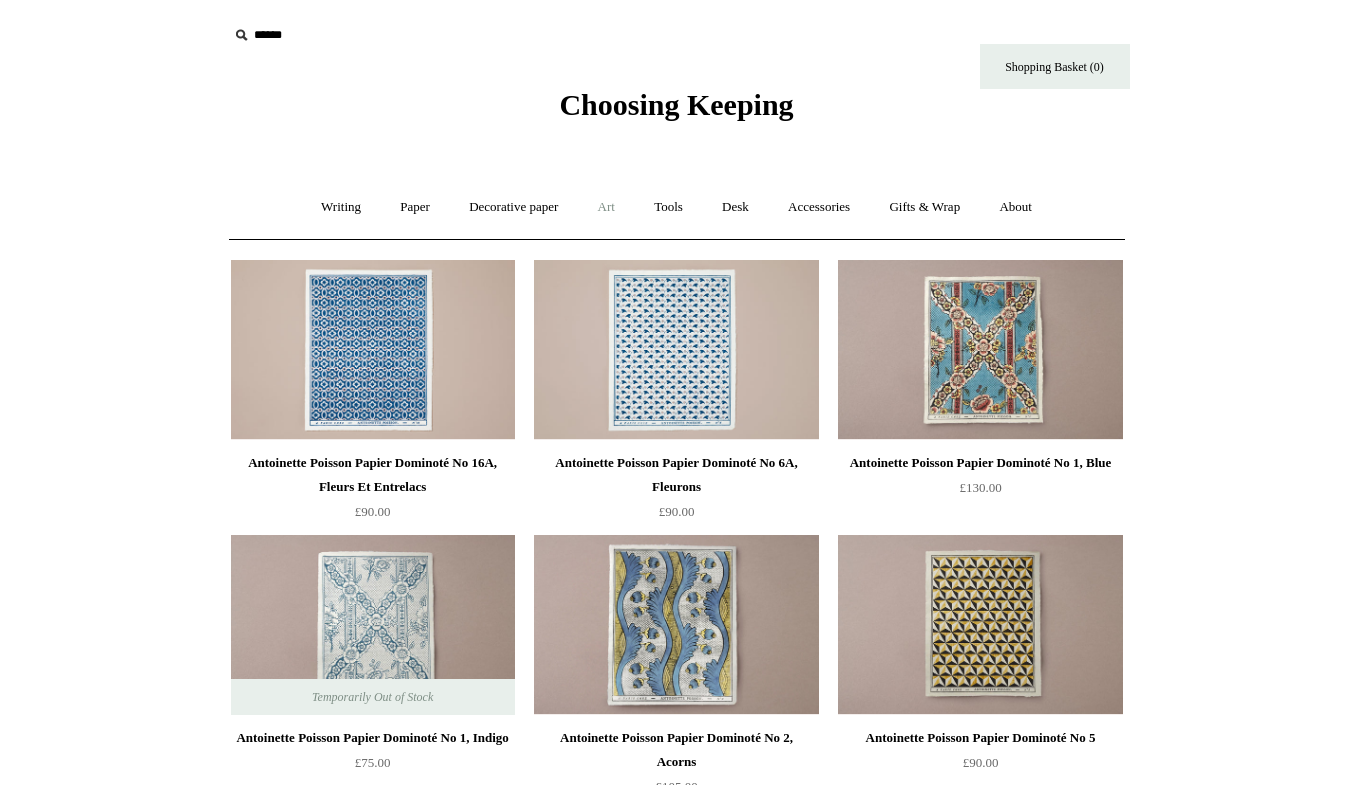 click on "Art +" at bounding box center (606, 207) 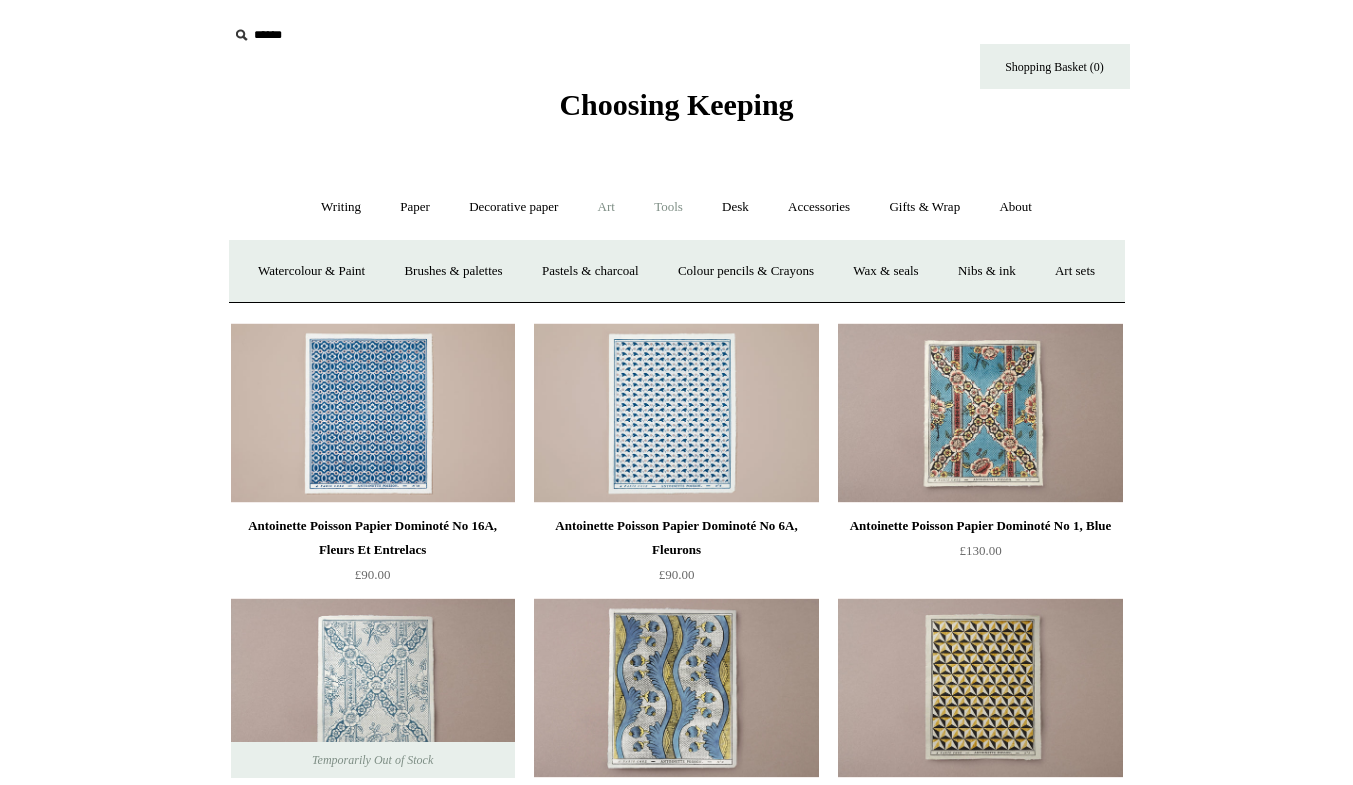 click on "Tools +" at bounding box center [668, 207] 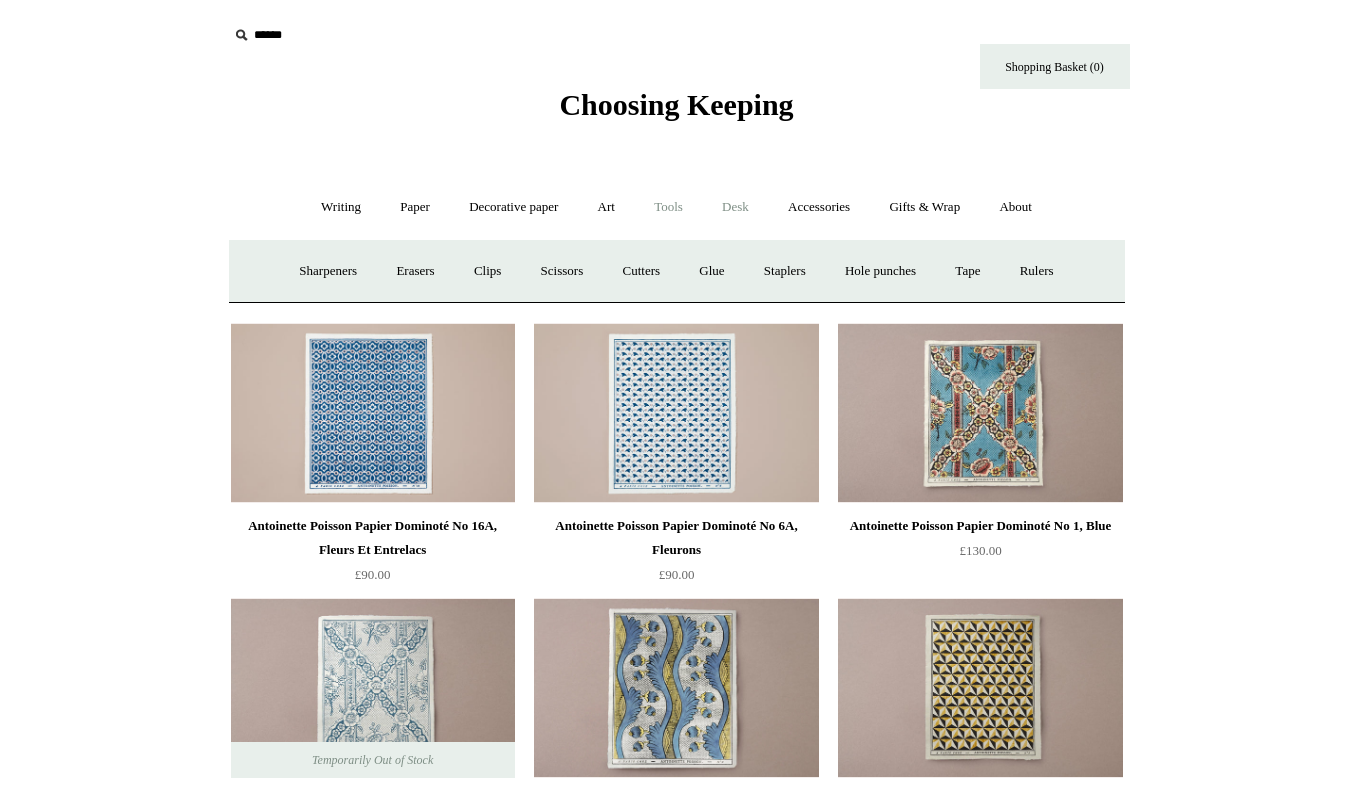 click on "Desk +" at bounding box center (735, 207) 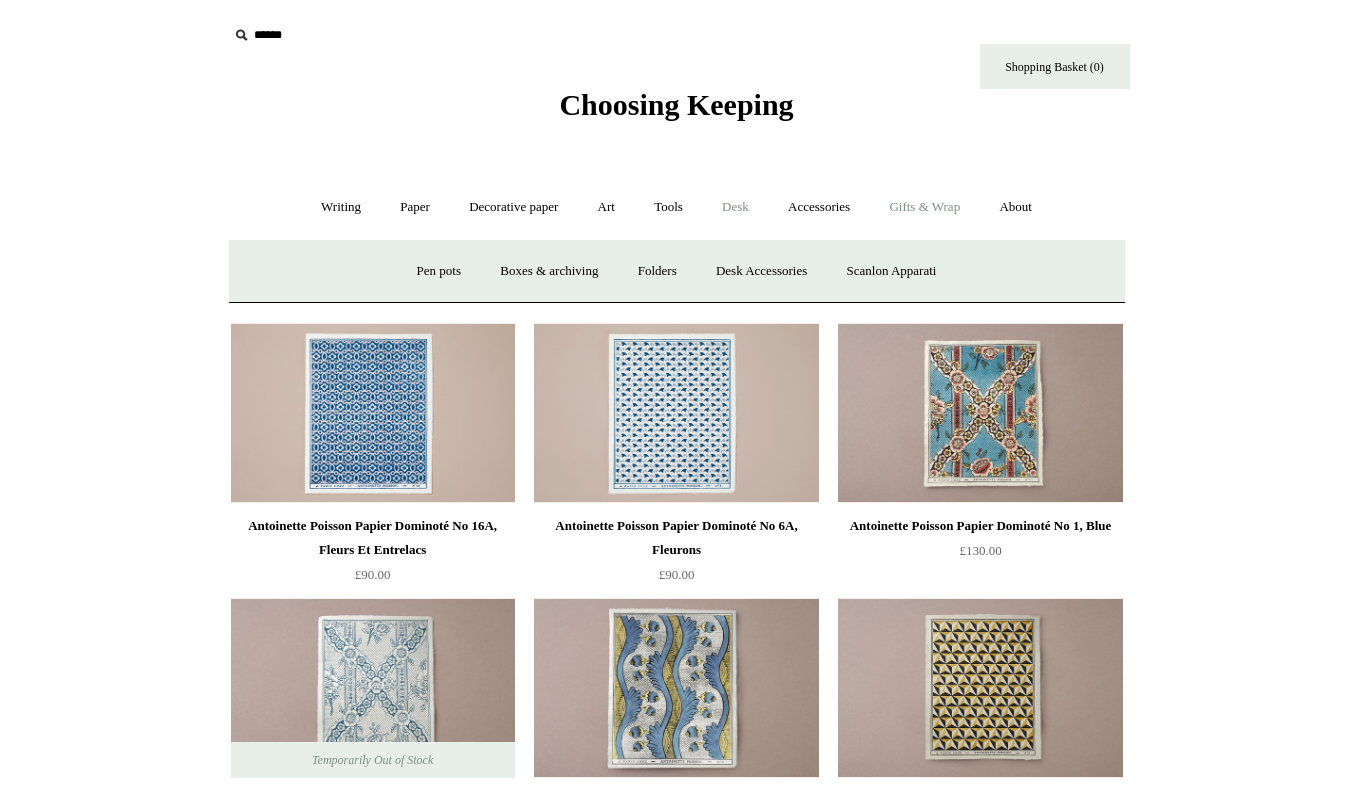 click on "Gifts & Wrap +" at bounding box center (924, 207) 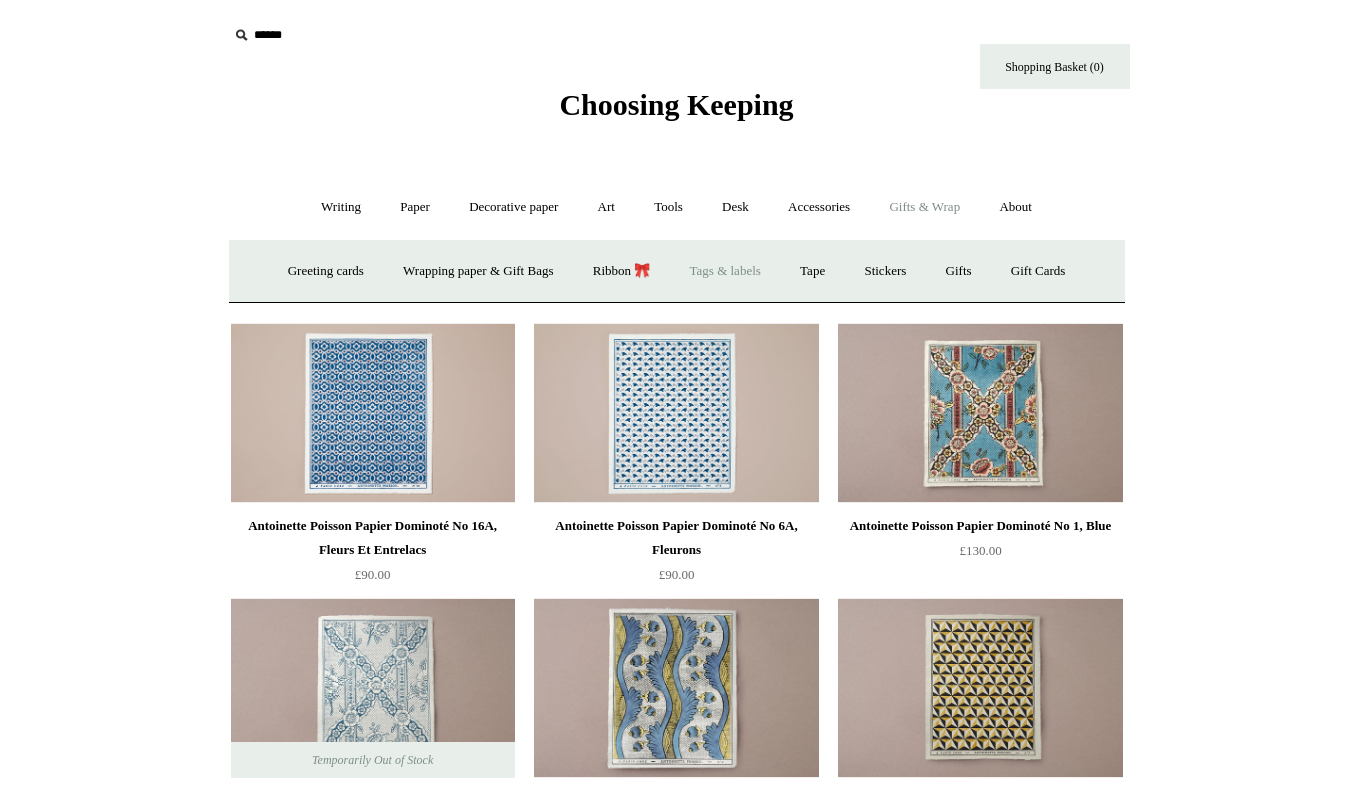 click on "Tags & labels" at bounding box center [725, 271] 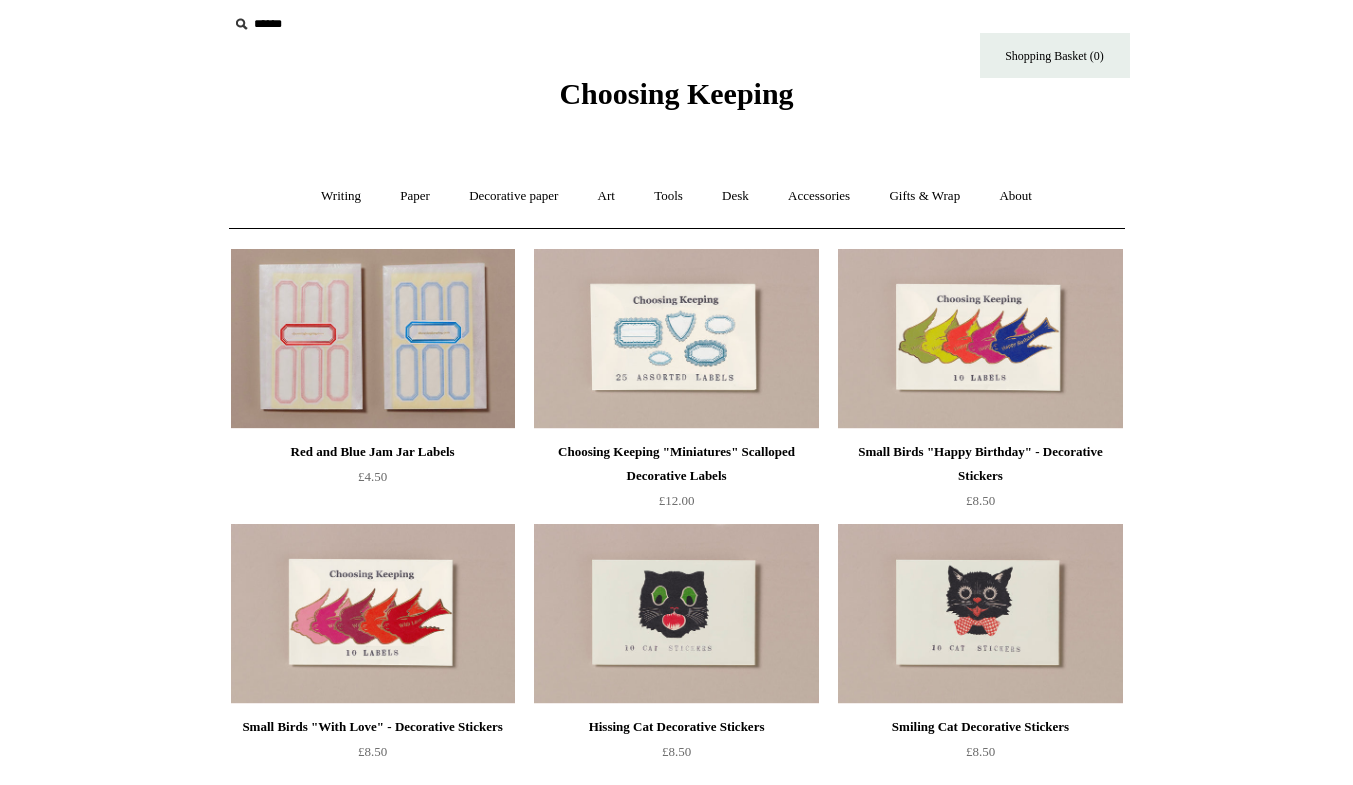 scroll, scrollTop: 0, scrollLeft: 0, axis: both 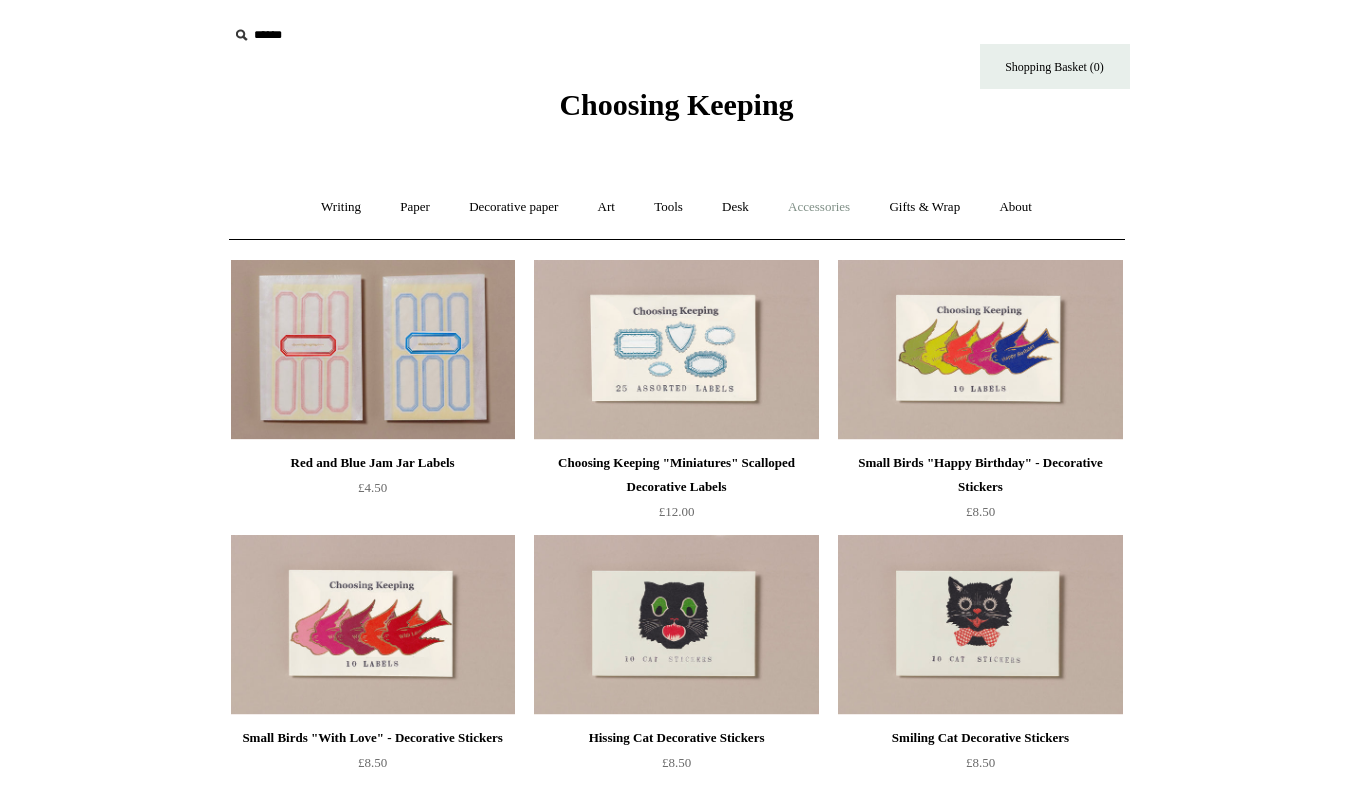 click on "Accessories +" at bounding box center [819, 207] 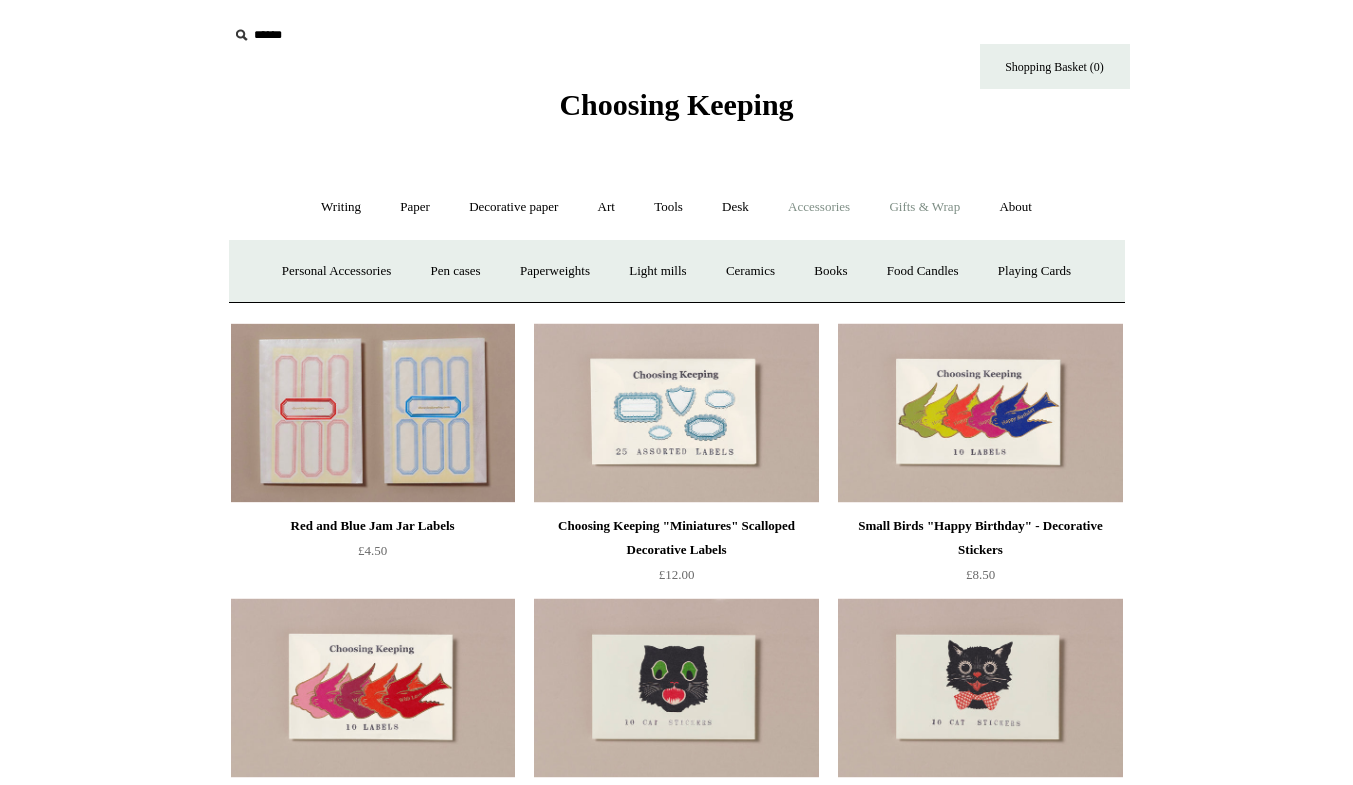 click on "Gifts & Wrap +" at bounding box center [924, 207] 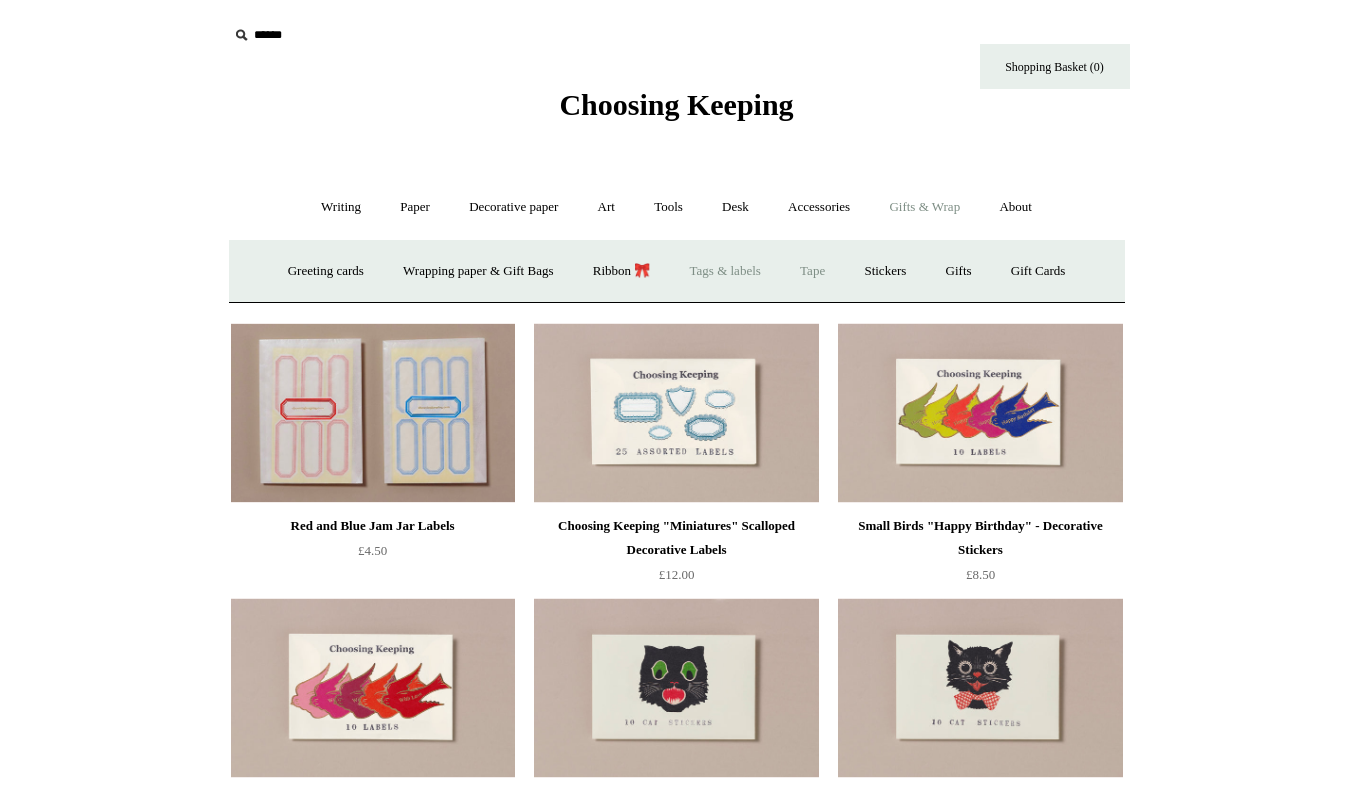 click on "Tape" at bounding box center [812, 271] 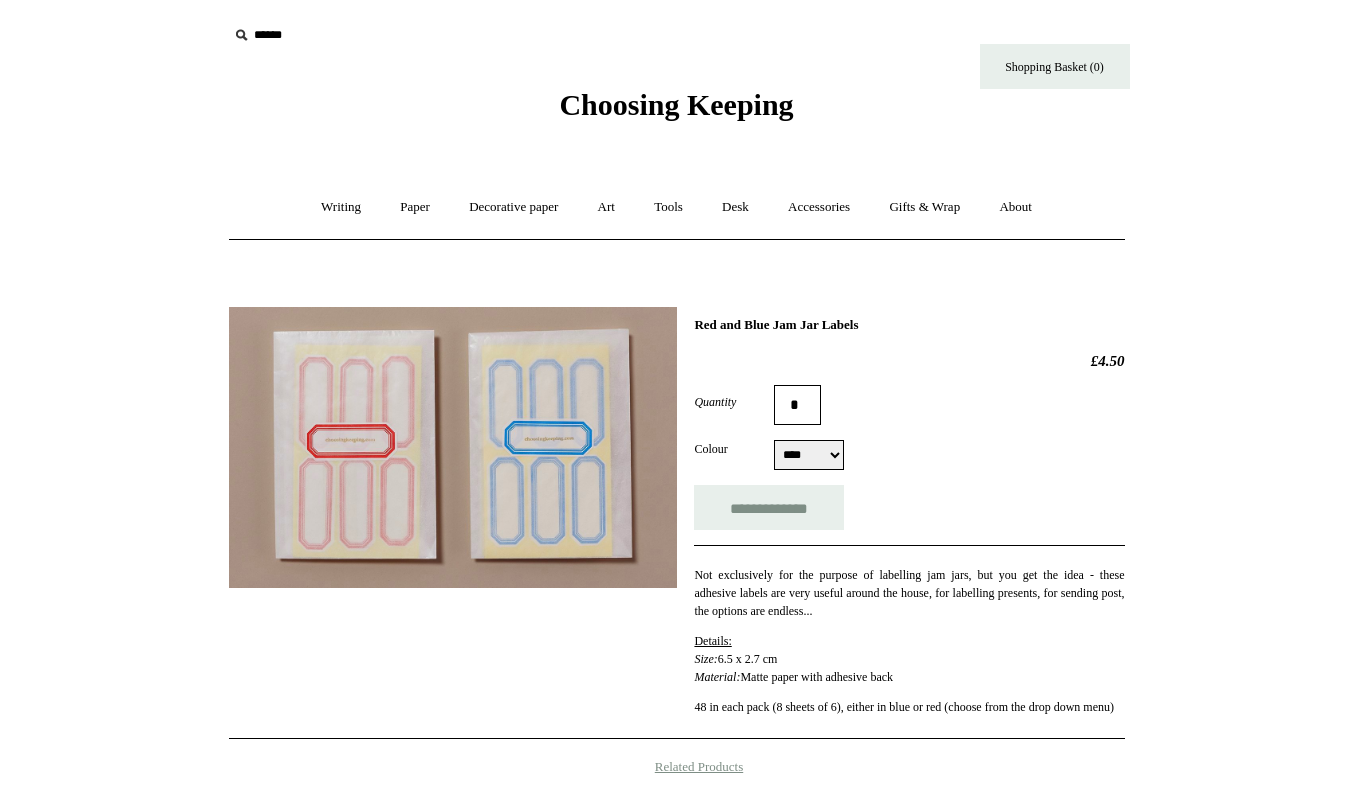 select on "****" 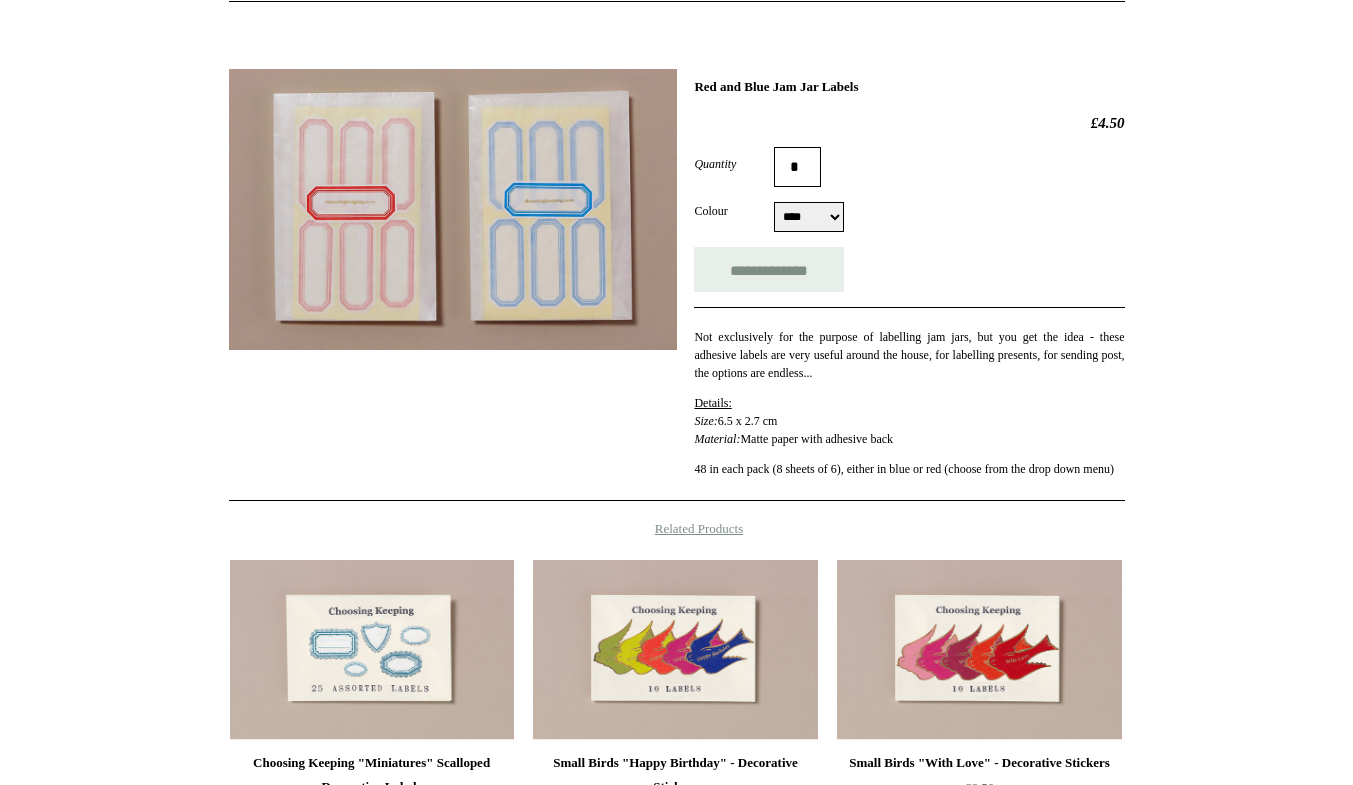 scroll, scrollTop: 267, scrollLeft: 0, axis: vertical 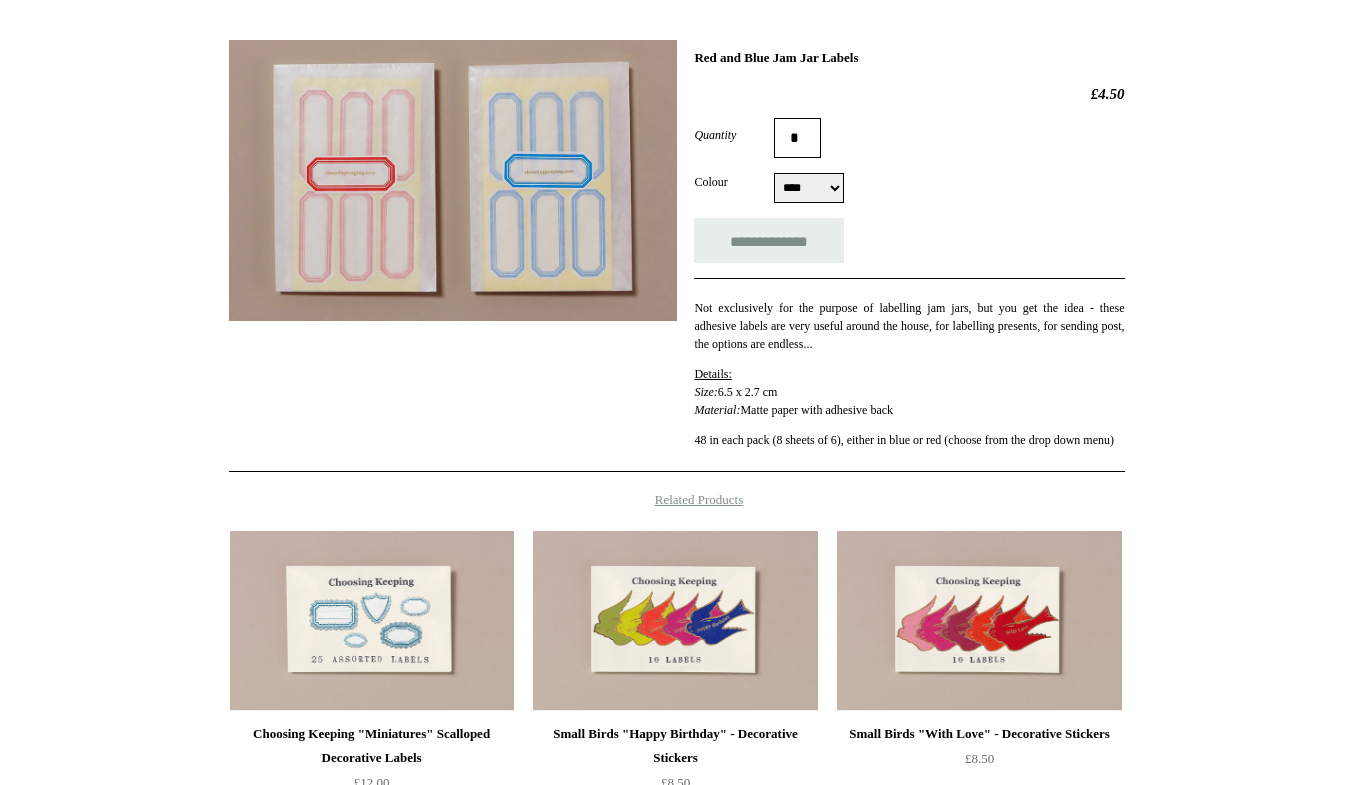 click at bounding box center (453, 180) 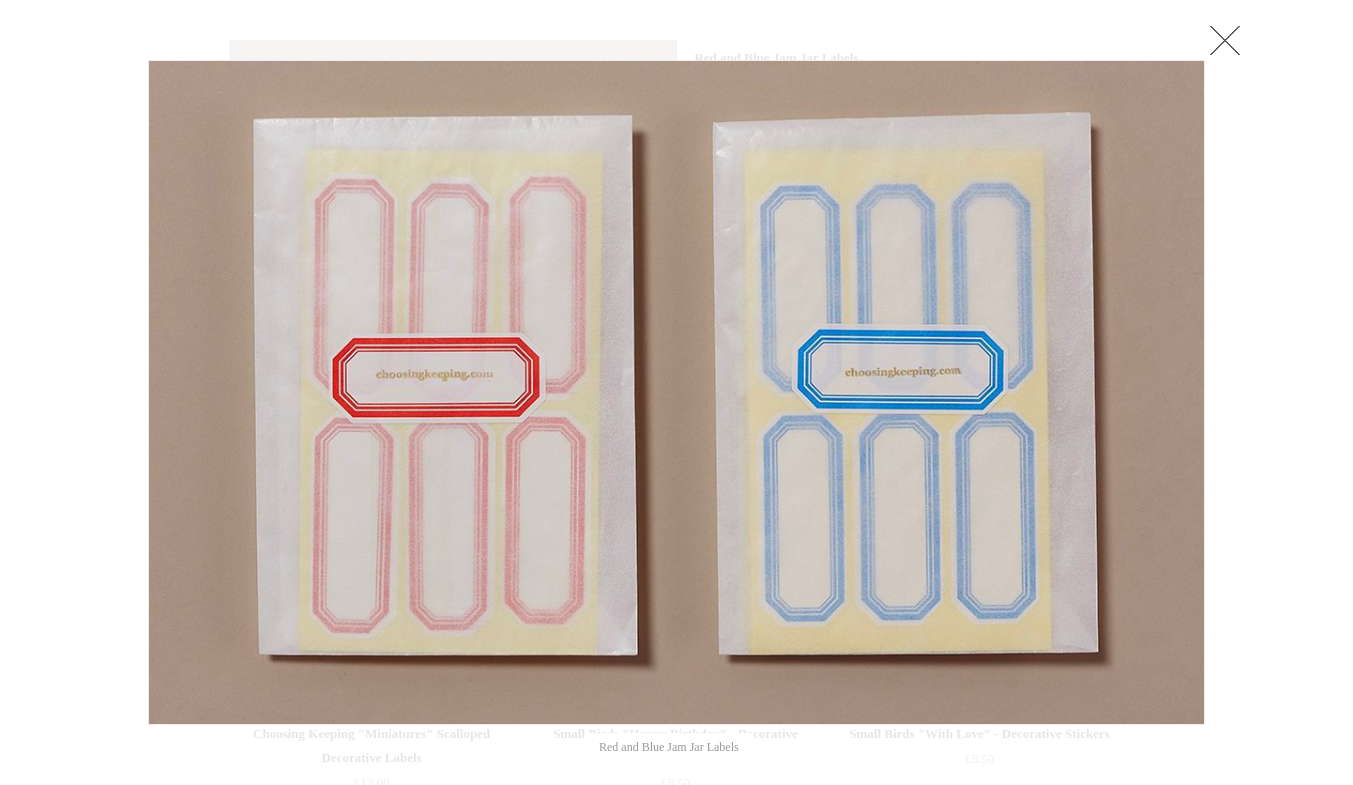 click at bounding box center [676, 431] 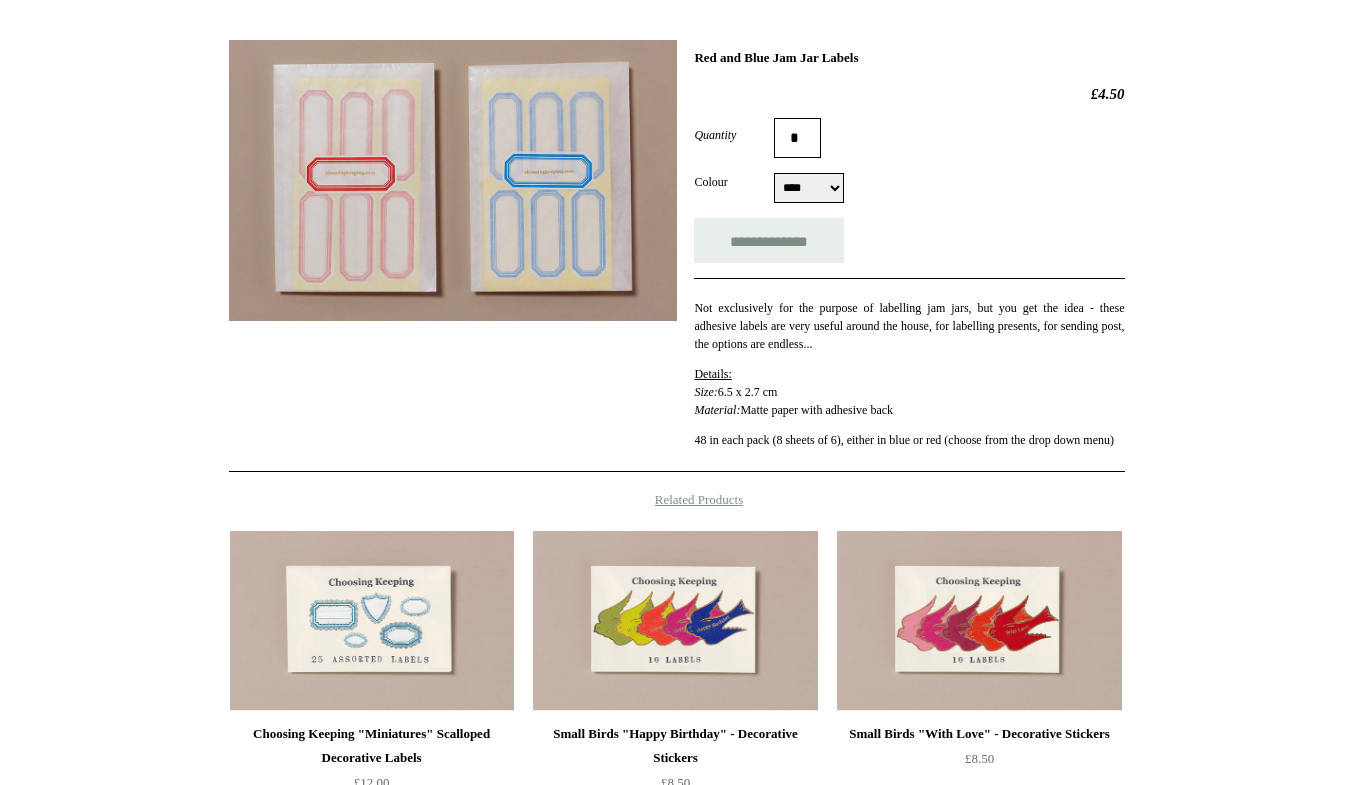 scroll, scrollTop: 610, scrollLeft: 0, axis: vertical 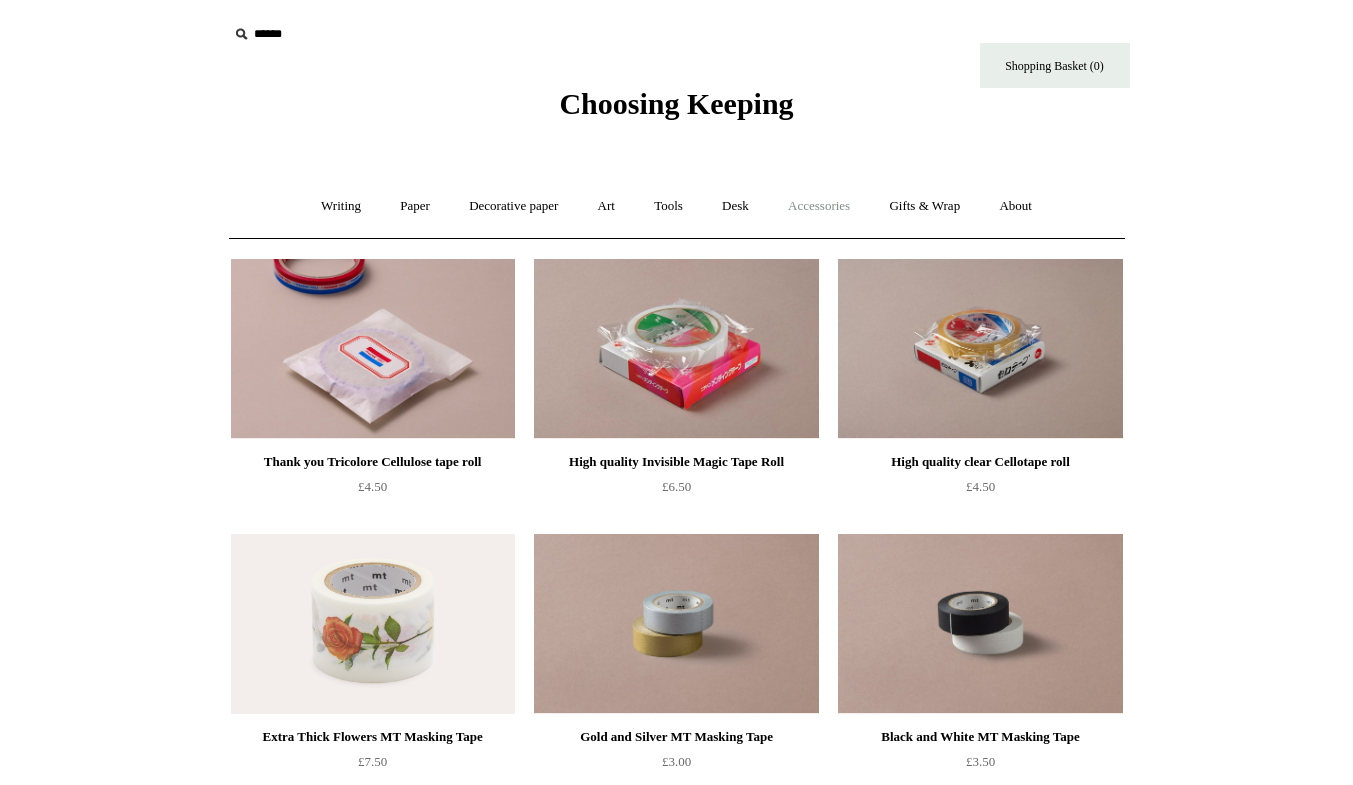 click on "Accessories +" at bounding box center (819, 206) 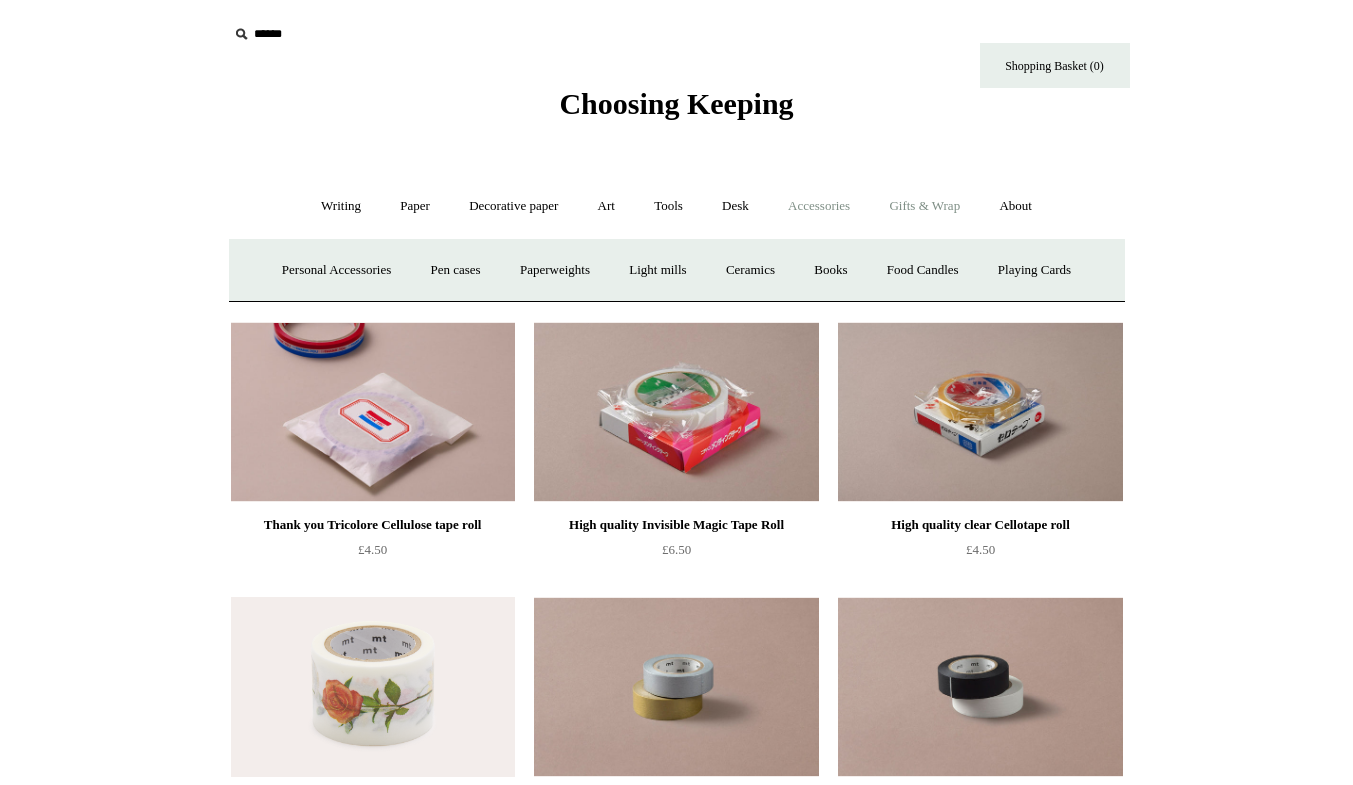 click on "Gifts & Wrap +" at bounding box center (924, 206) 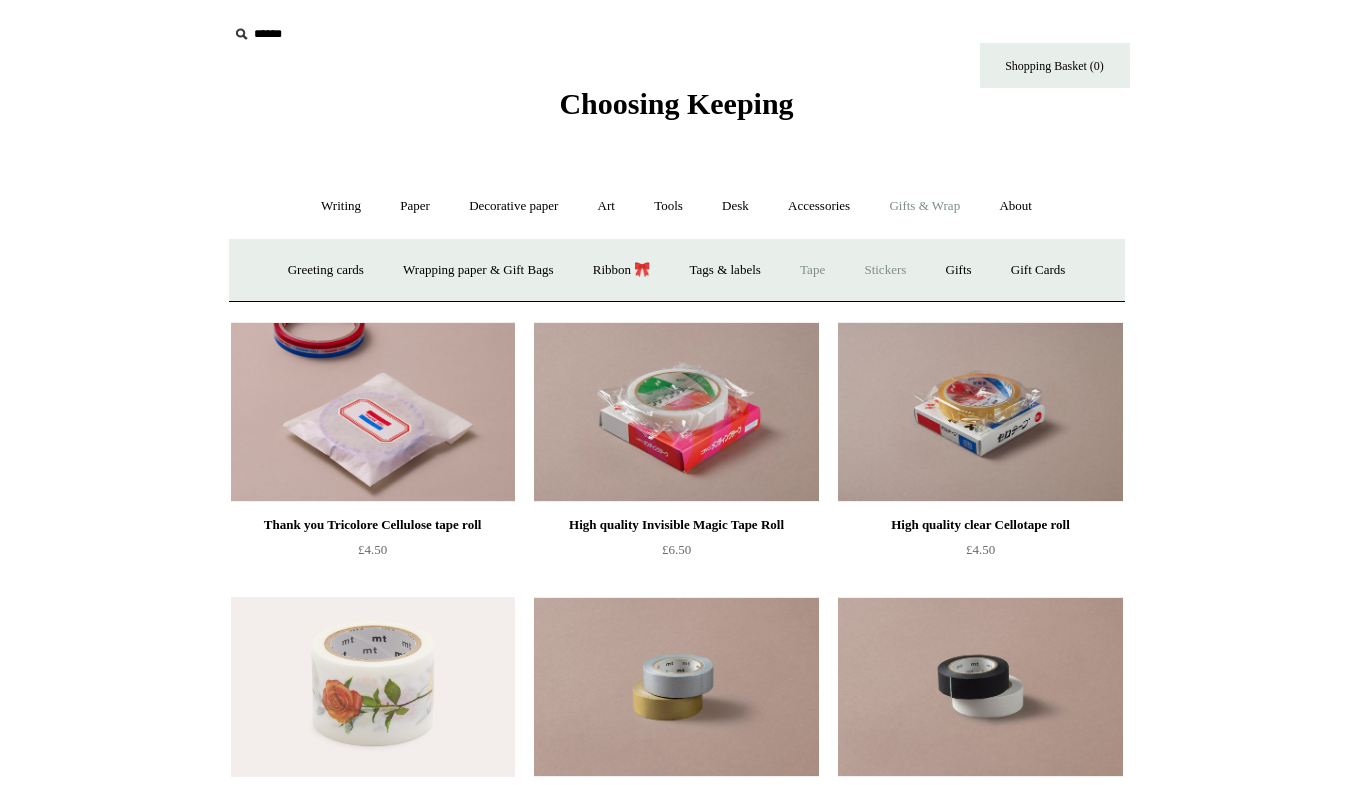 click on "Stickers" at bounding box center [885, 270] 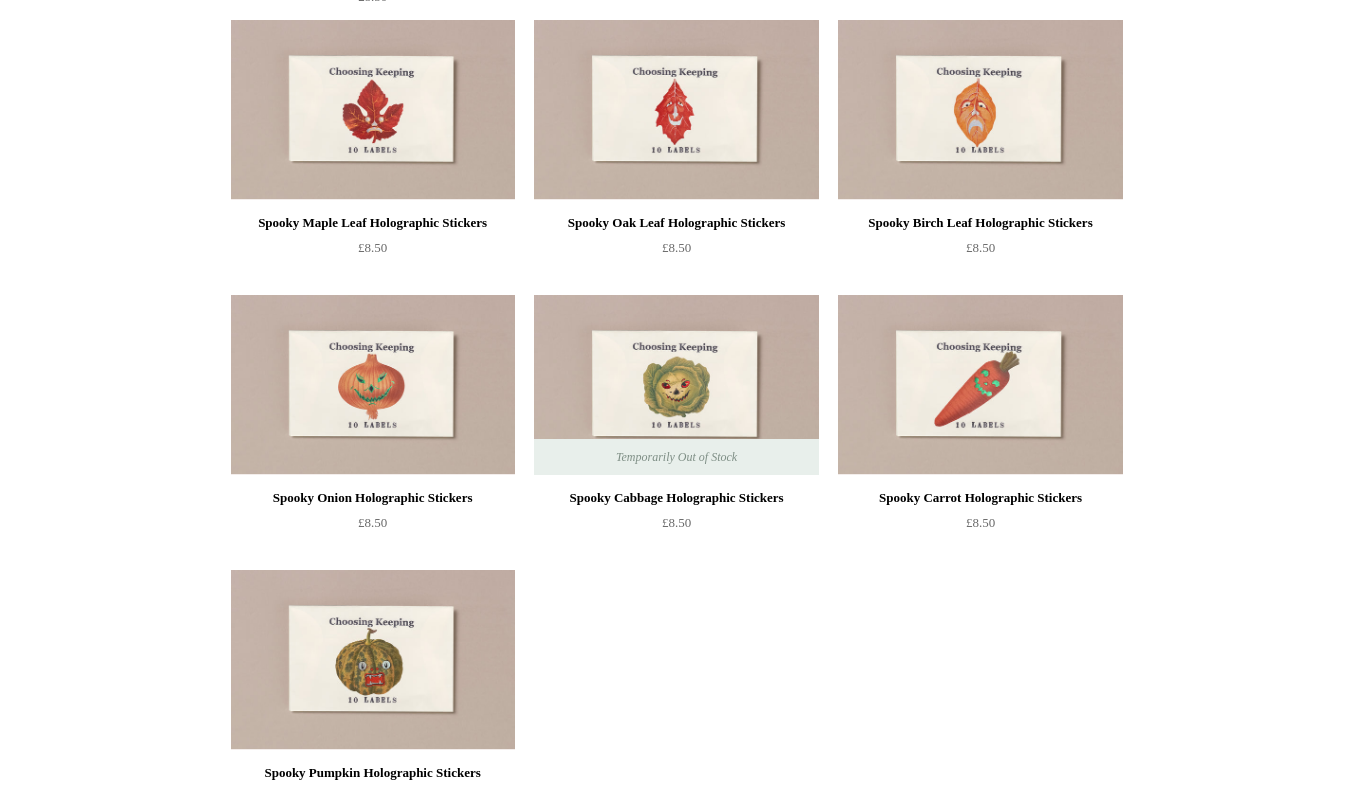 scroll, scrollTop: 1064, scrollLeft: 0, axis: vertical 